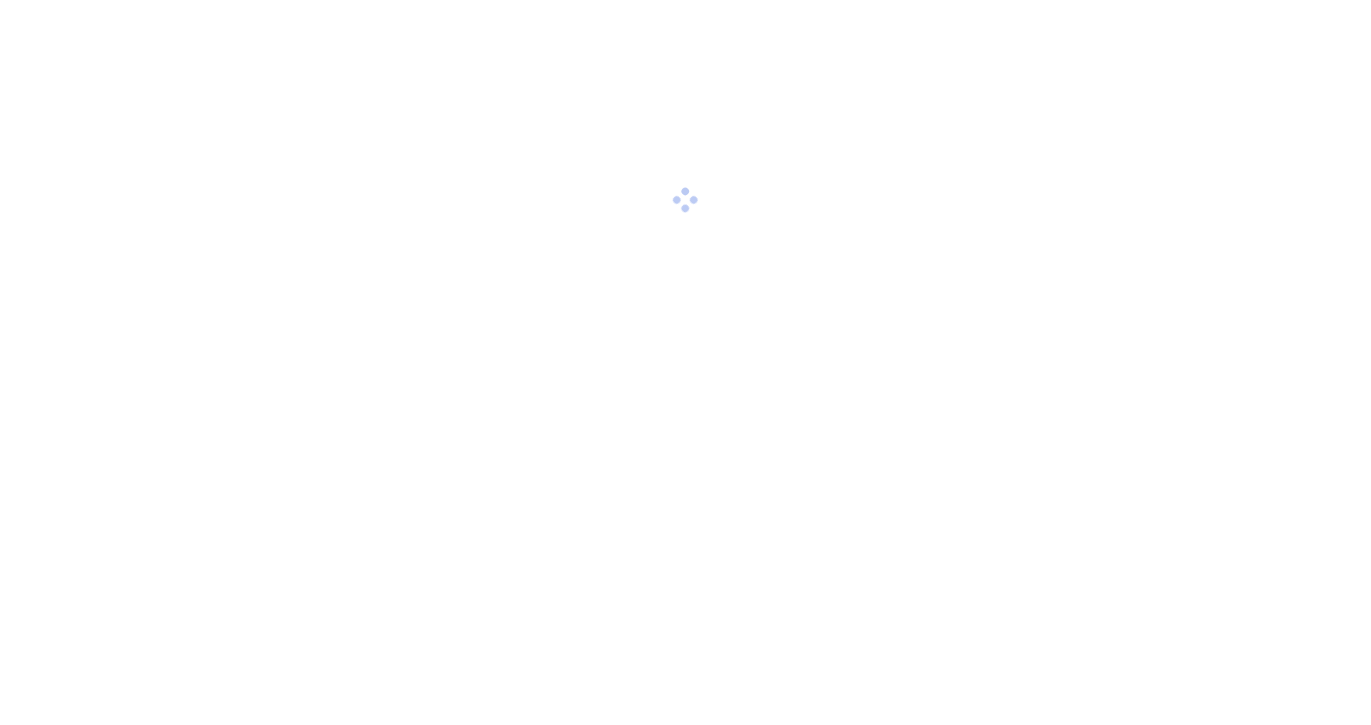 scroll, scrollTop: 0, scrollLeft: 0, axis: both 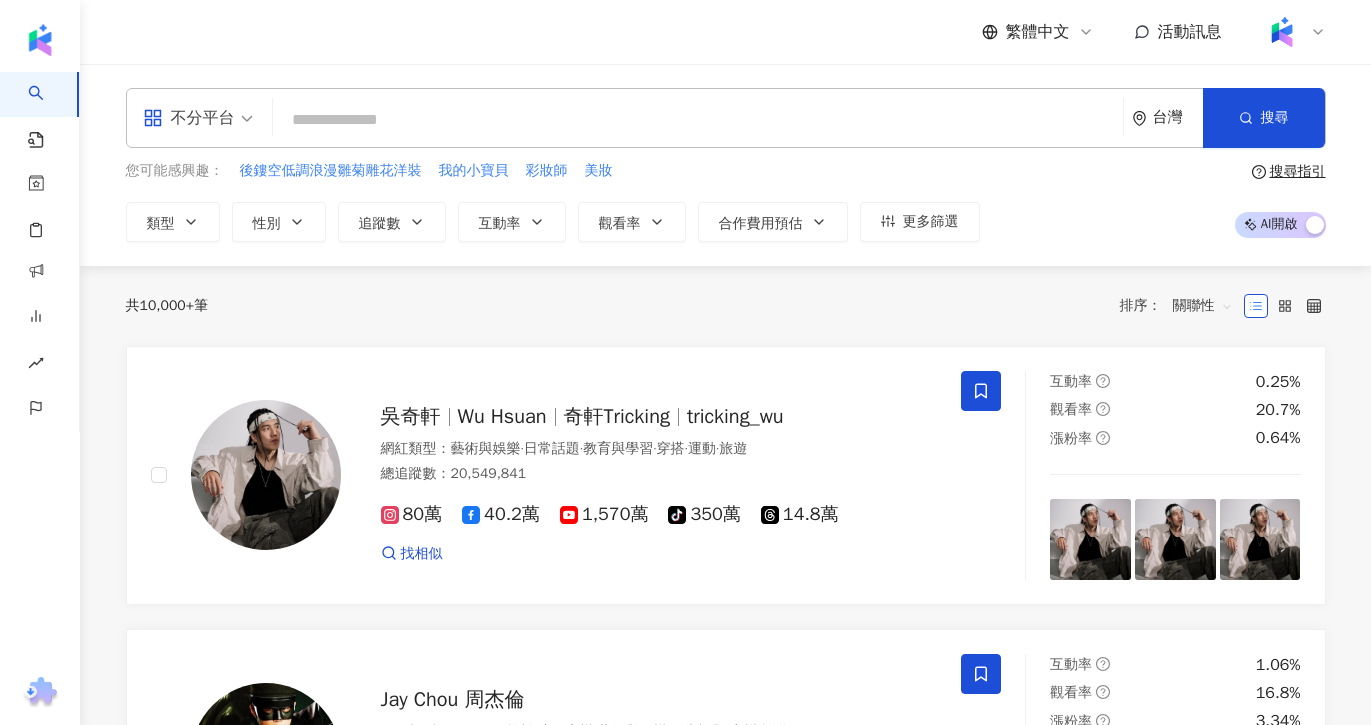 click on "不分平台" at bounding box center [189, 118] 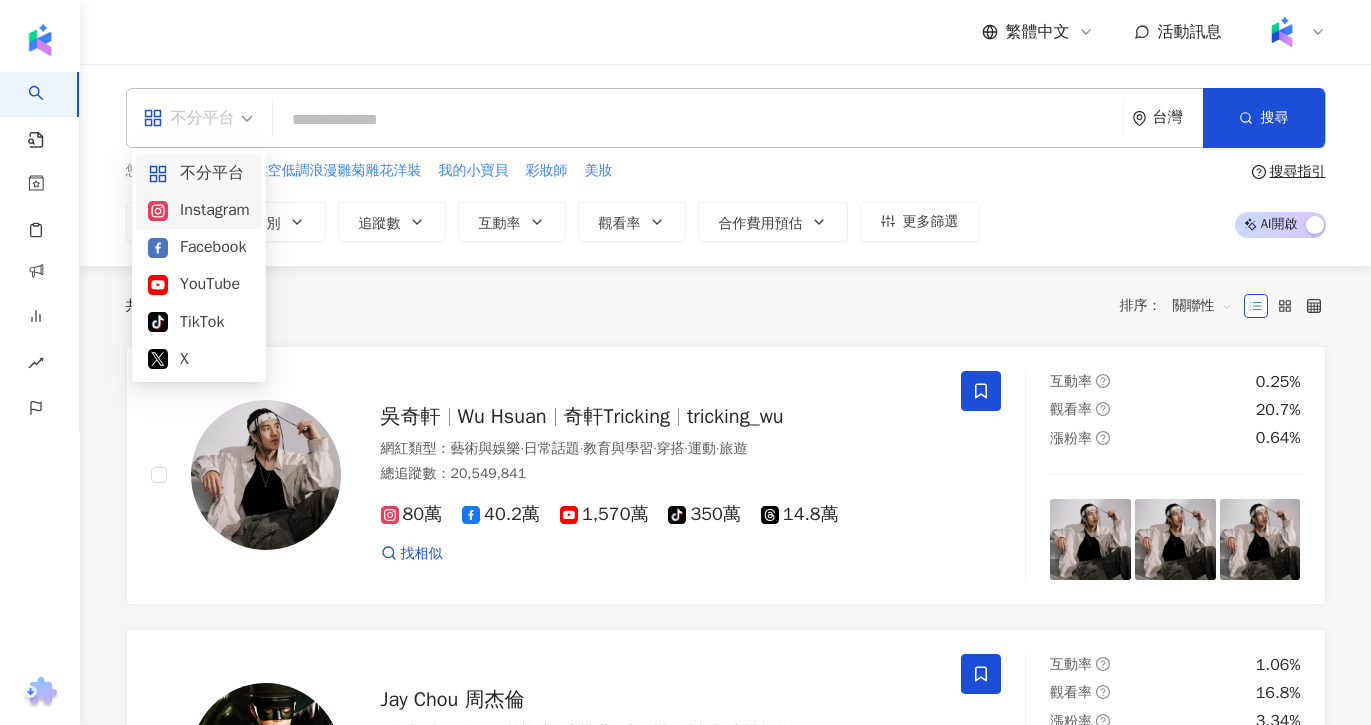 click on "Instagram" at bounding box center (199, 210) 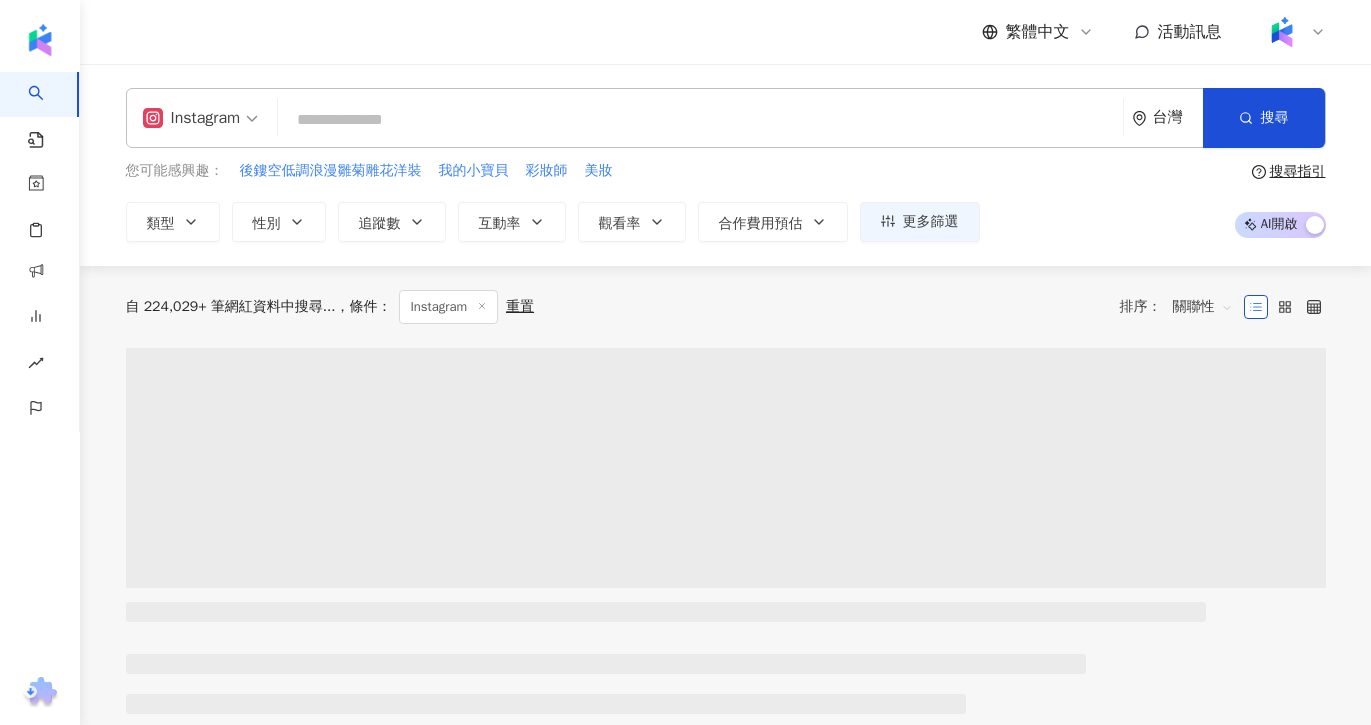 click at bounding box center [700, 120] 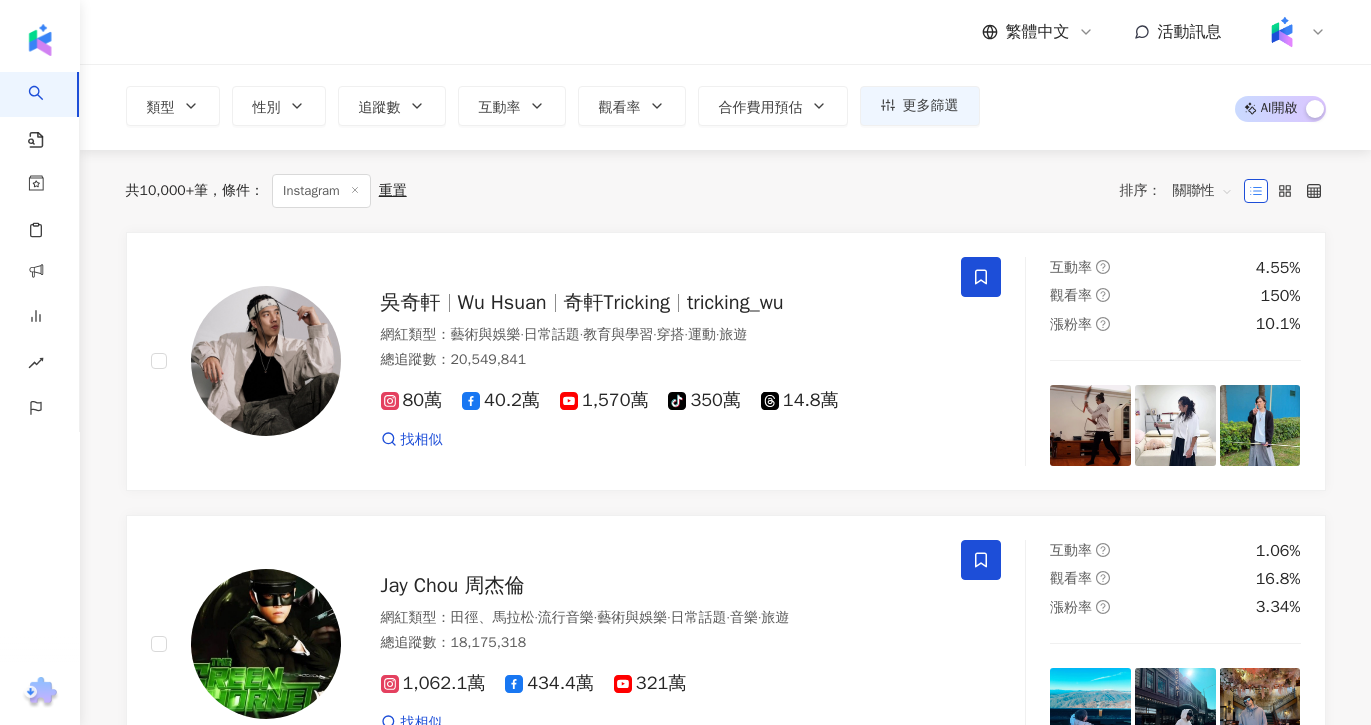 scroll, scrollTop: 0, scrollLeft: 0, axis: both 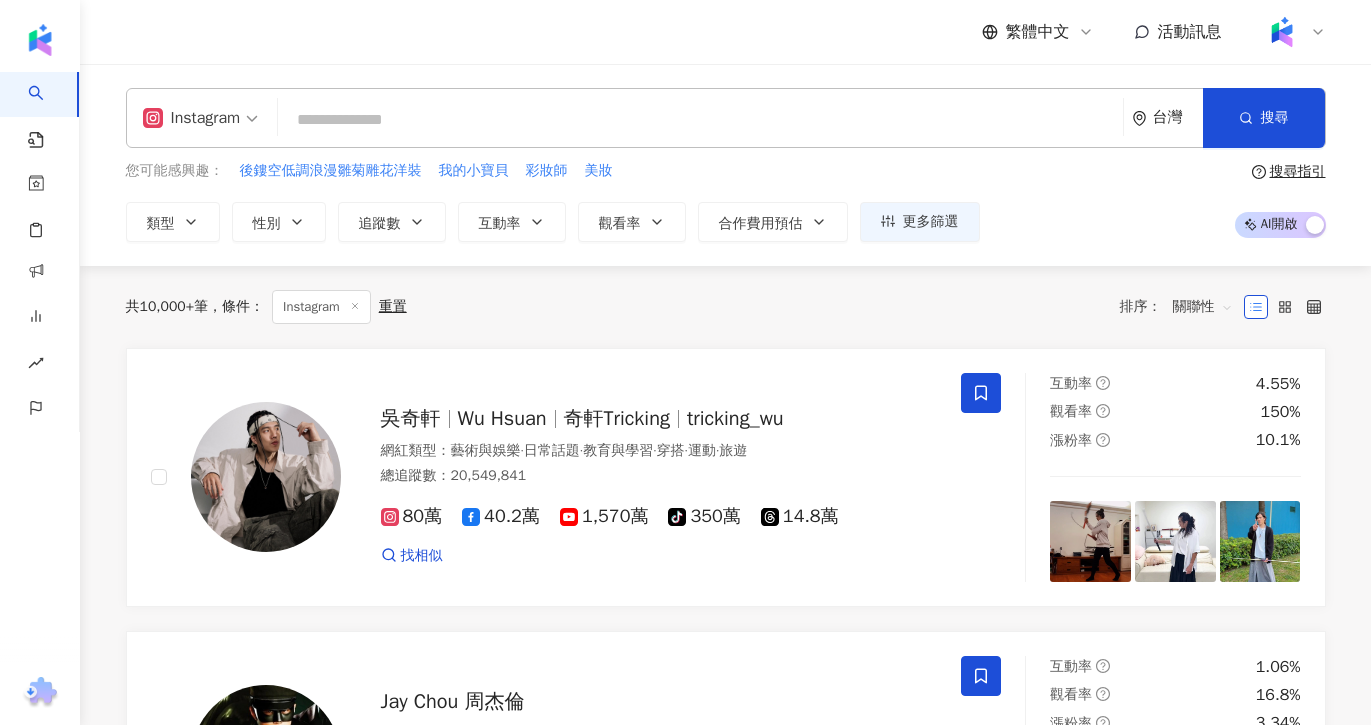click at bounding box center [700, 120] 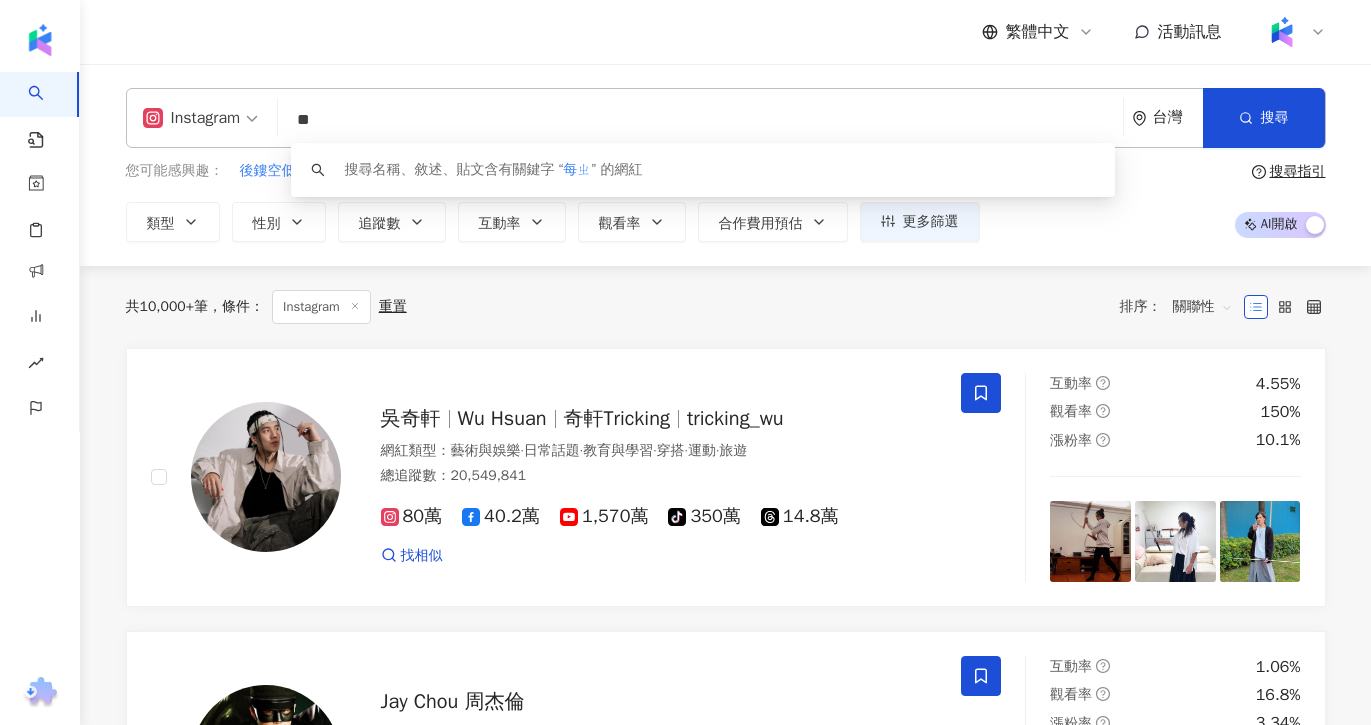 type on "*" 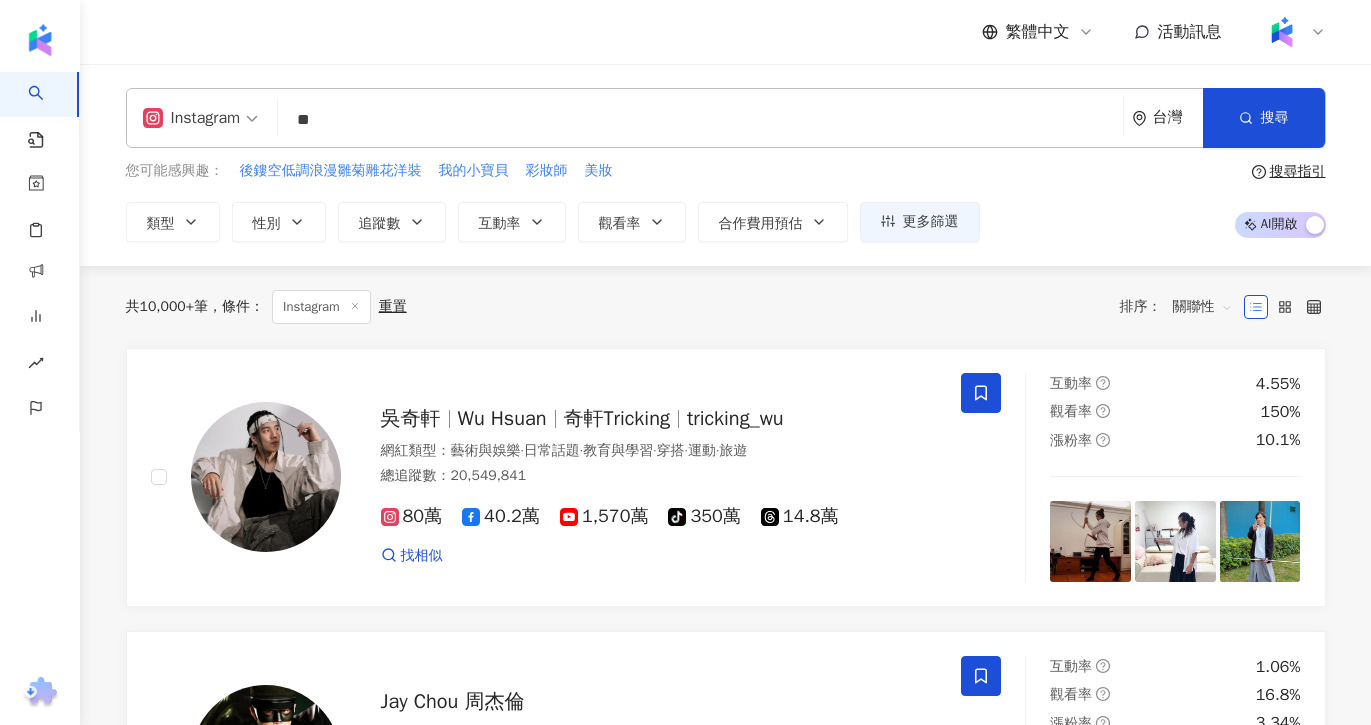 type on "**" 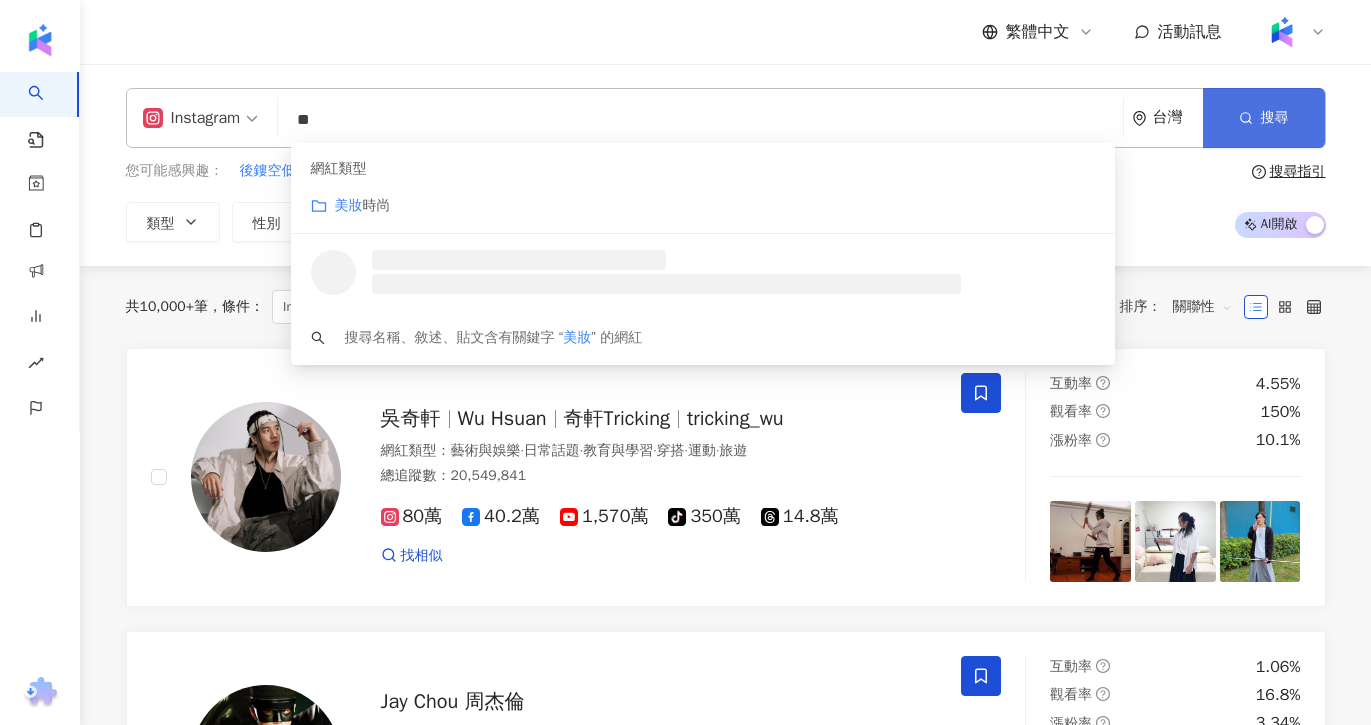 click on "搜尋" at bounding box center (1264, 118) 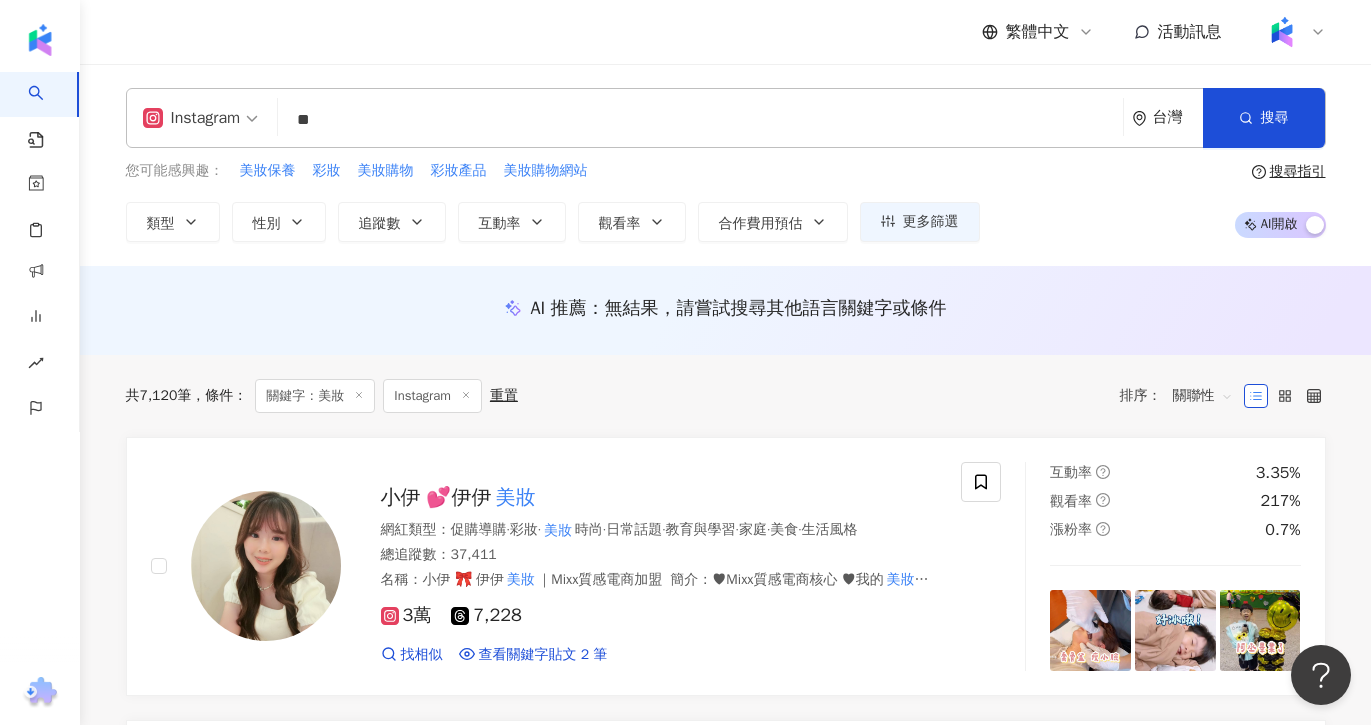 scroll, scrollTop: 0, scrollLeft: 0, axis: both 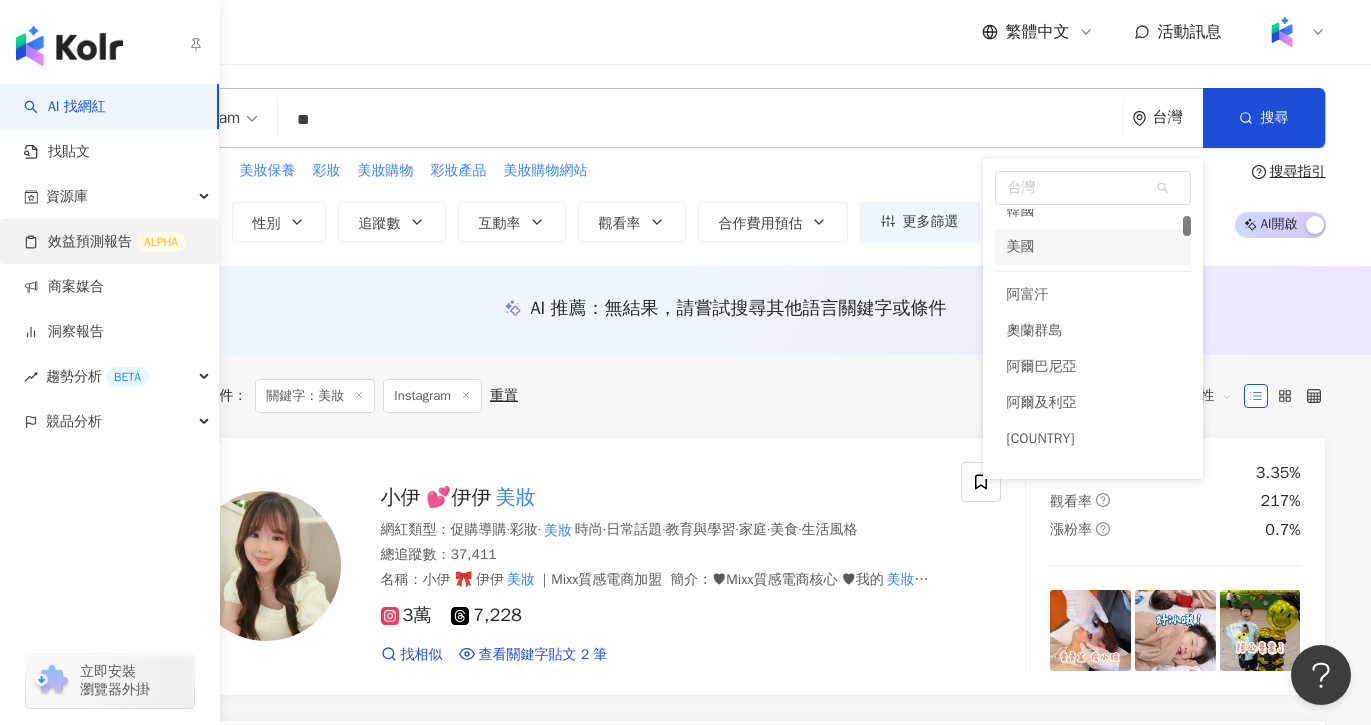 click on "效益預測報告 ALPHA" at bounding box center [105, 242] 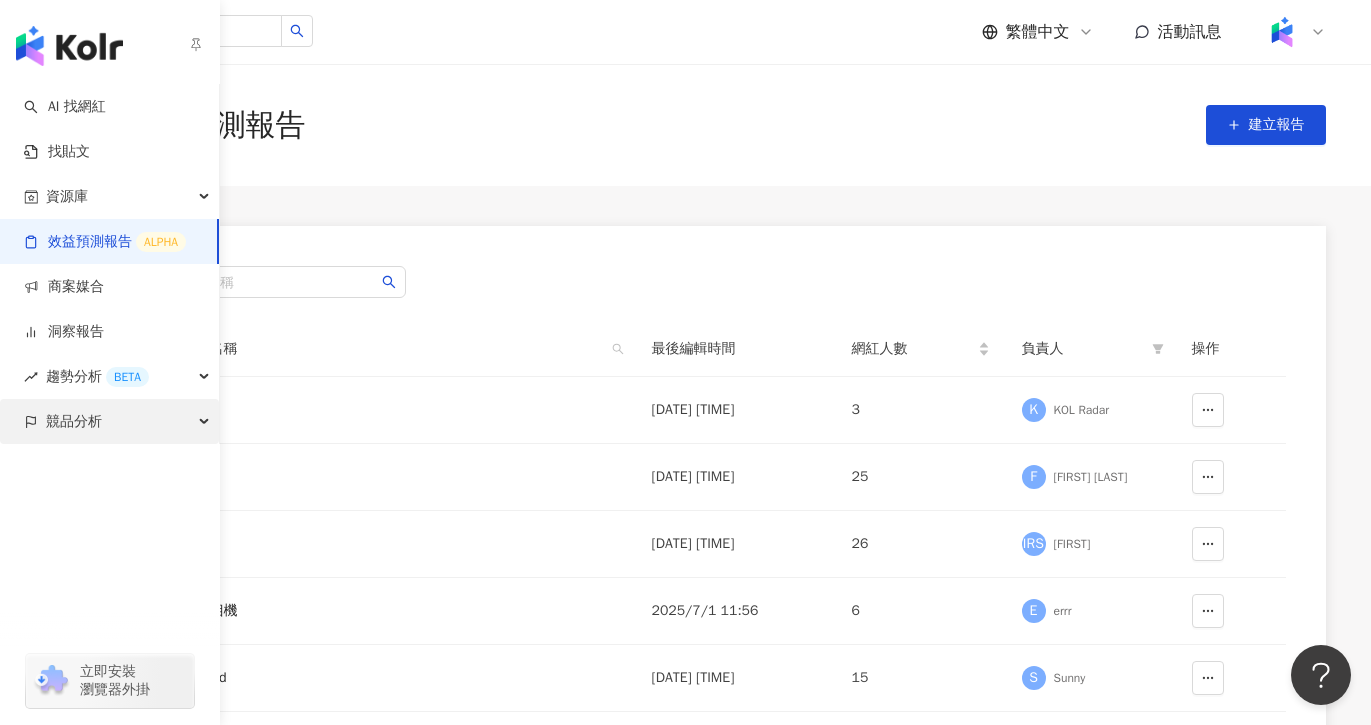 click on "競品分析" at bounding box center (109, 421) 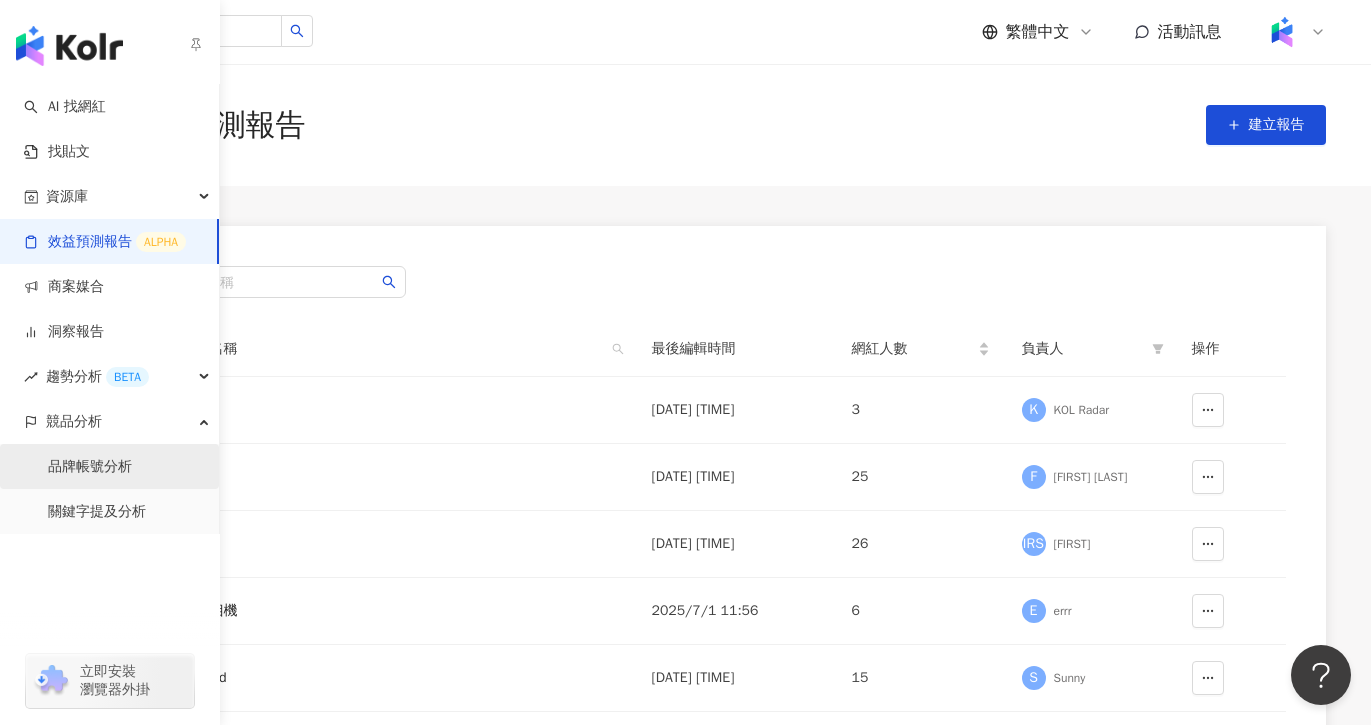 click on "品牌帳號分析" at bounding box center (90, 467) 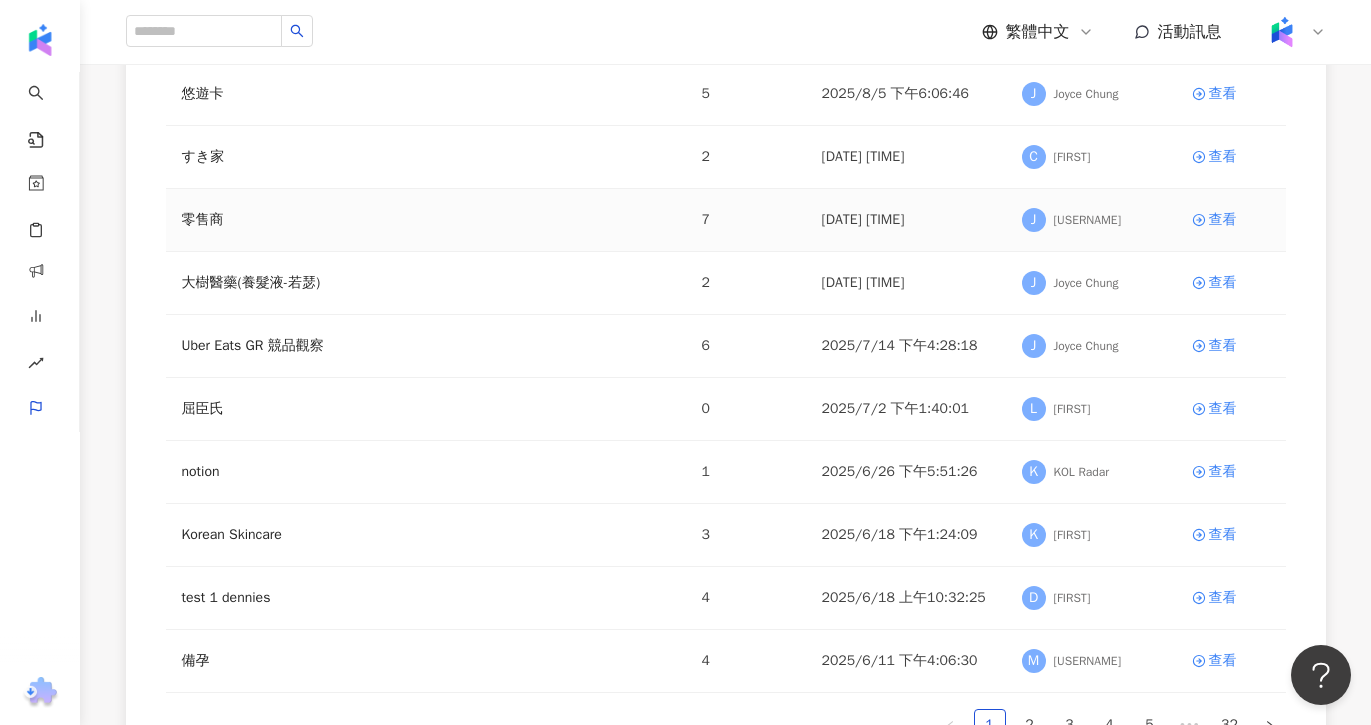 scroll, scrollTop: 316, scrollLeft: 0, axis: vertical 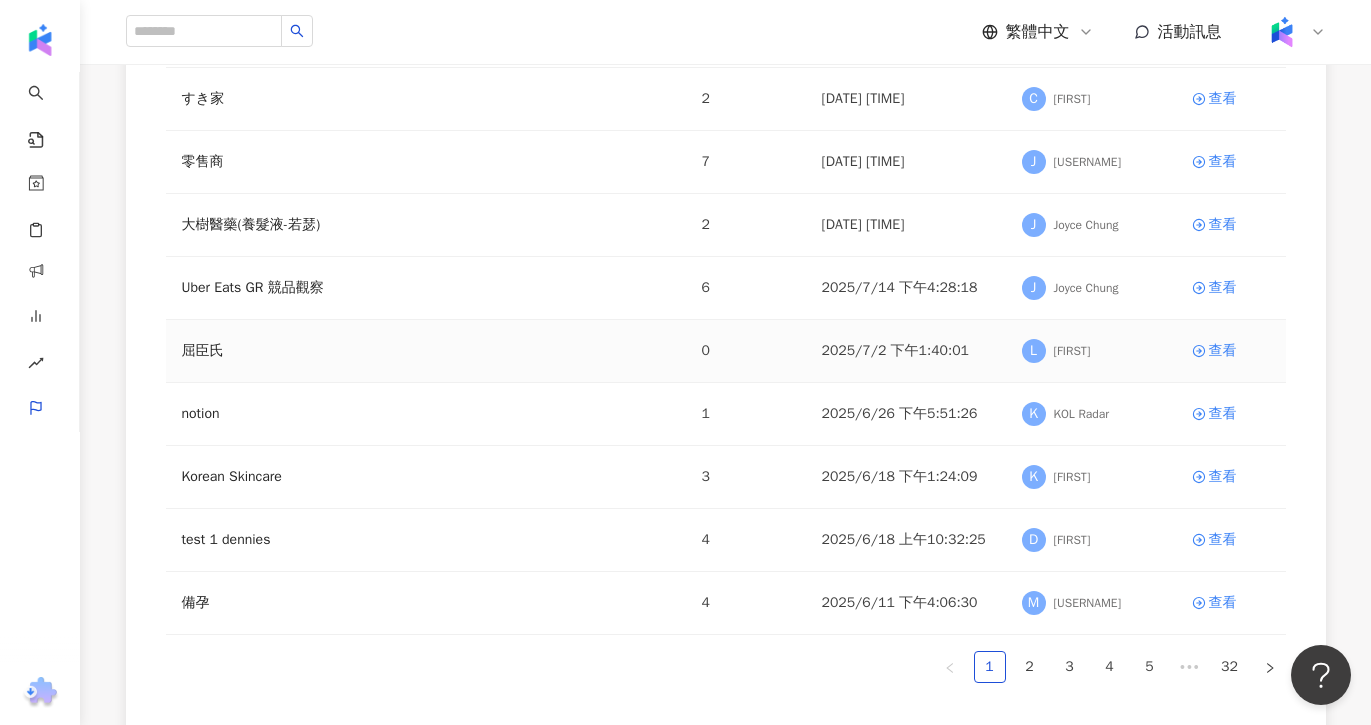 click on "查看" at bounding box center [1231, 351] 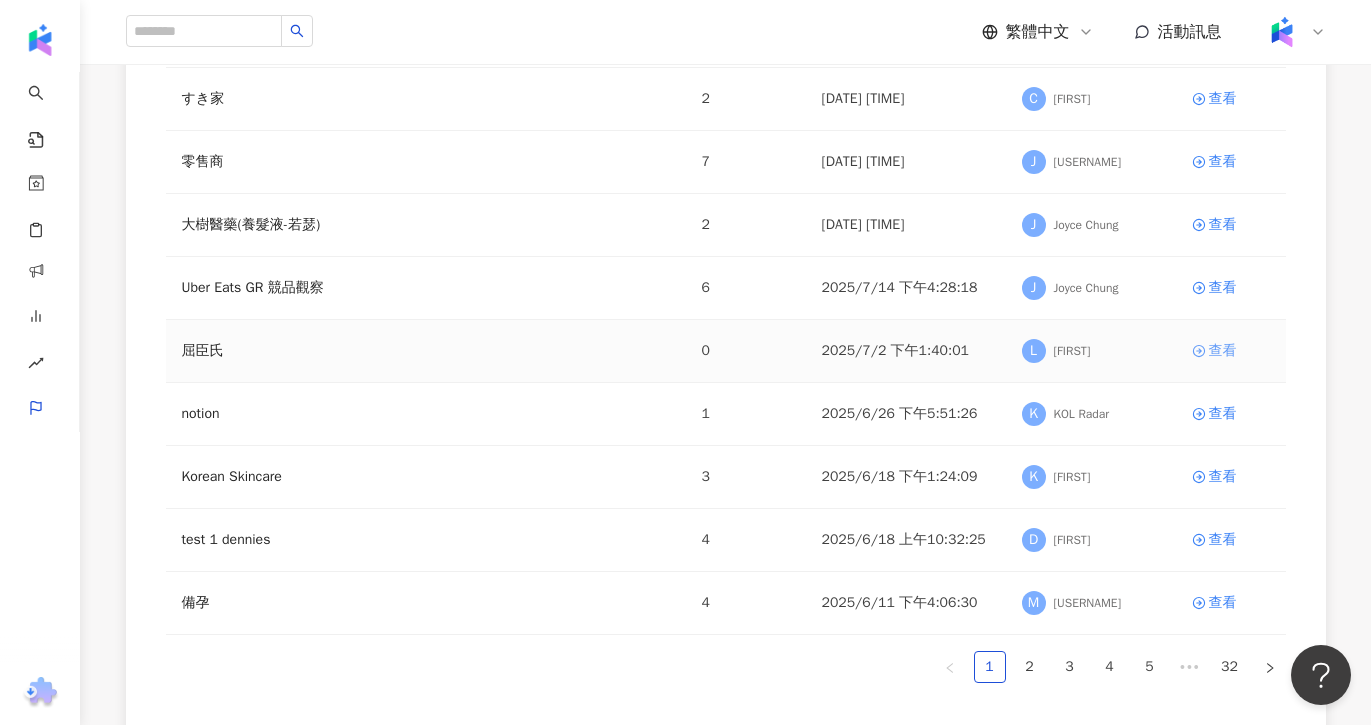 click on "查看" at bounding box center [1223, 351] 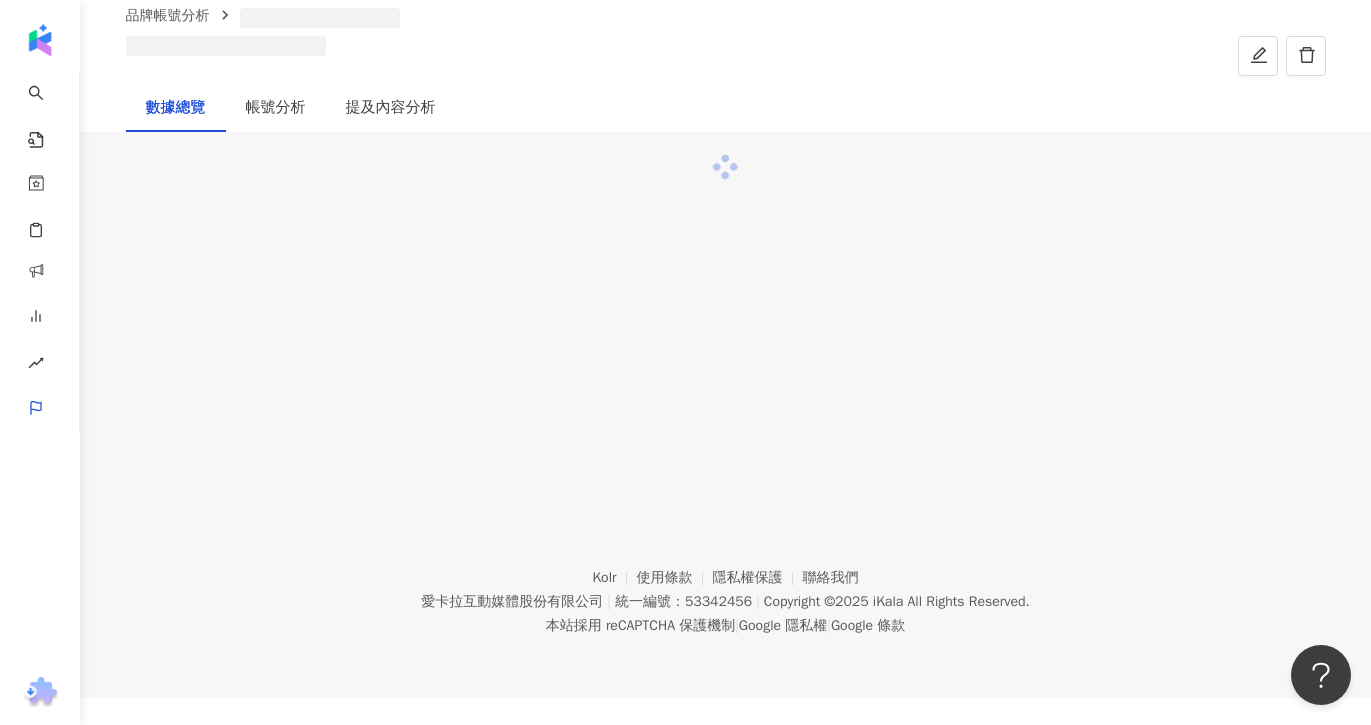 scroll, scrollTop: 0, scrollLeft: 0, axis: both 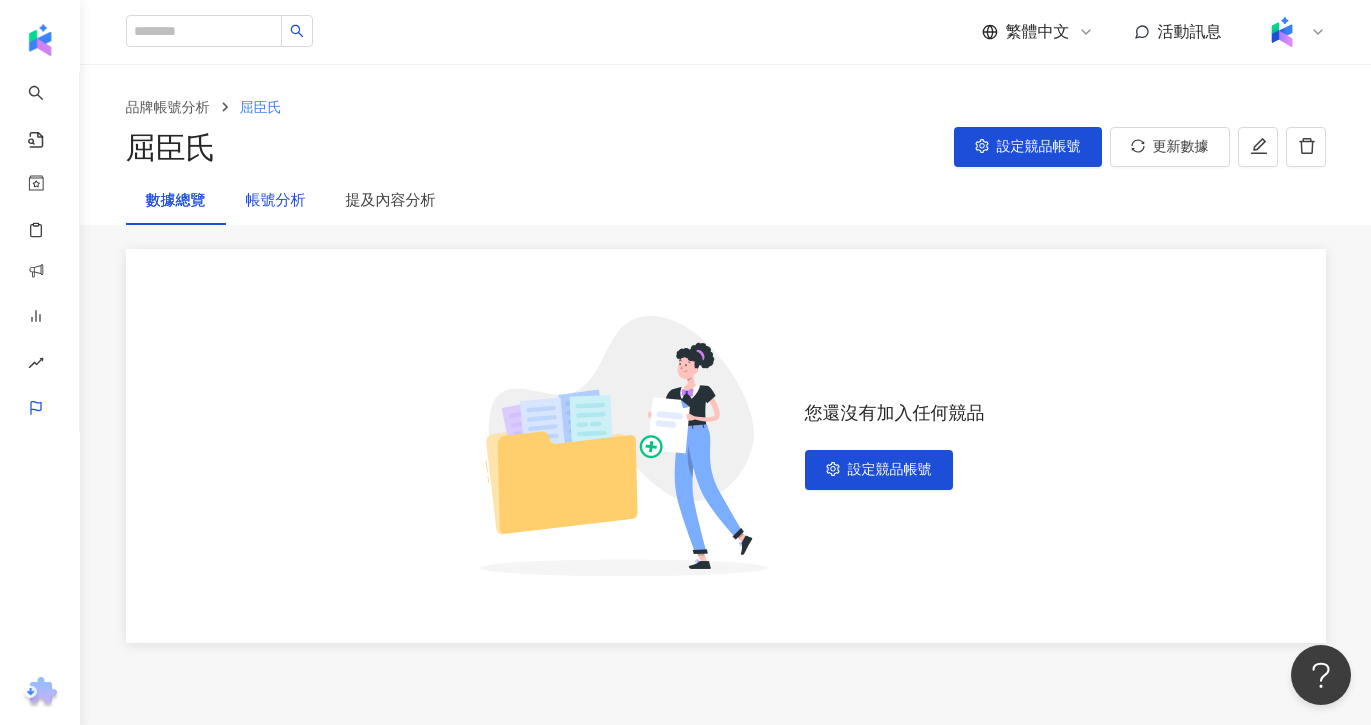 click on "帳號分析" at bounding box center (276, 201) 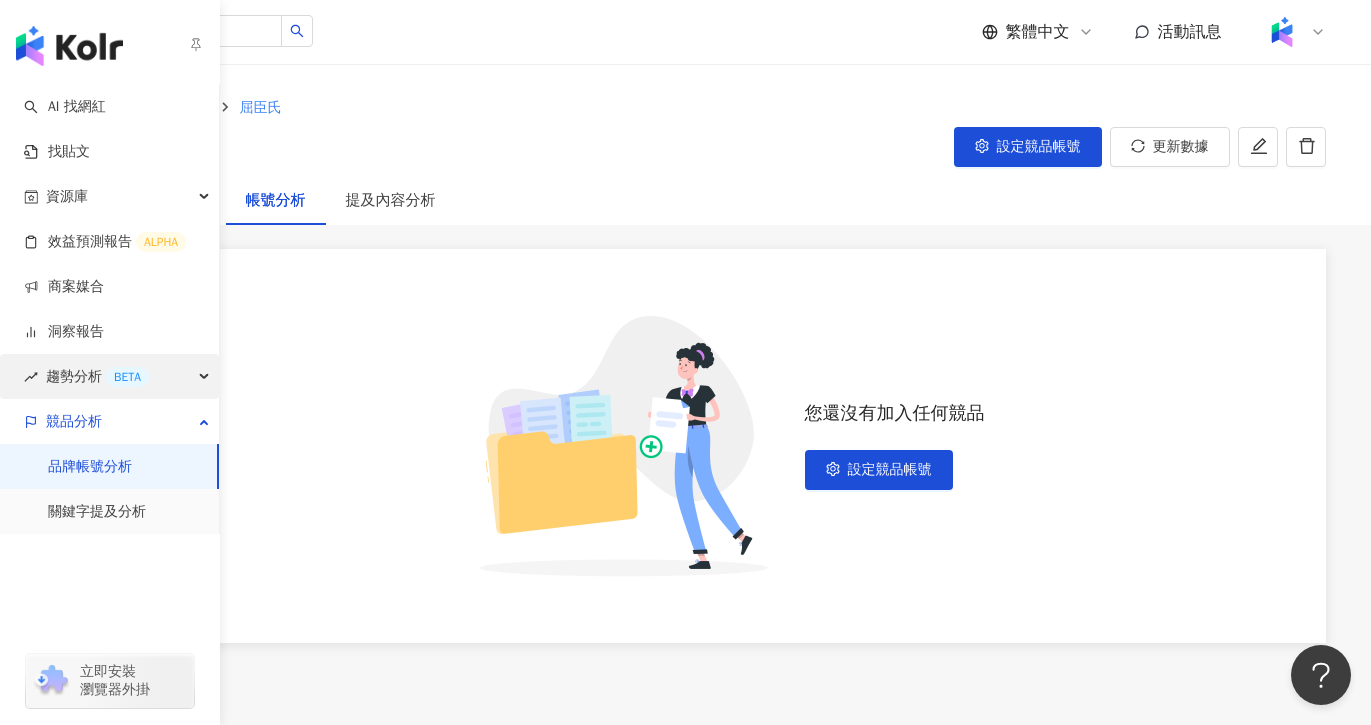 click on "趨勢分析 BETA" at bounding box center [109, 376] 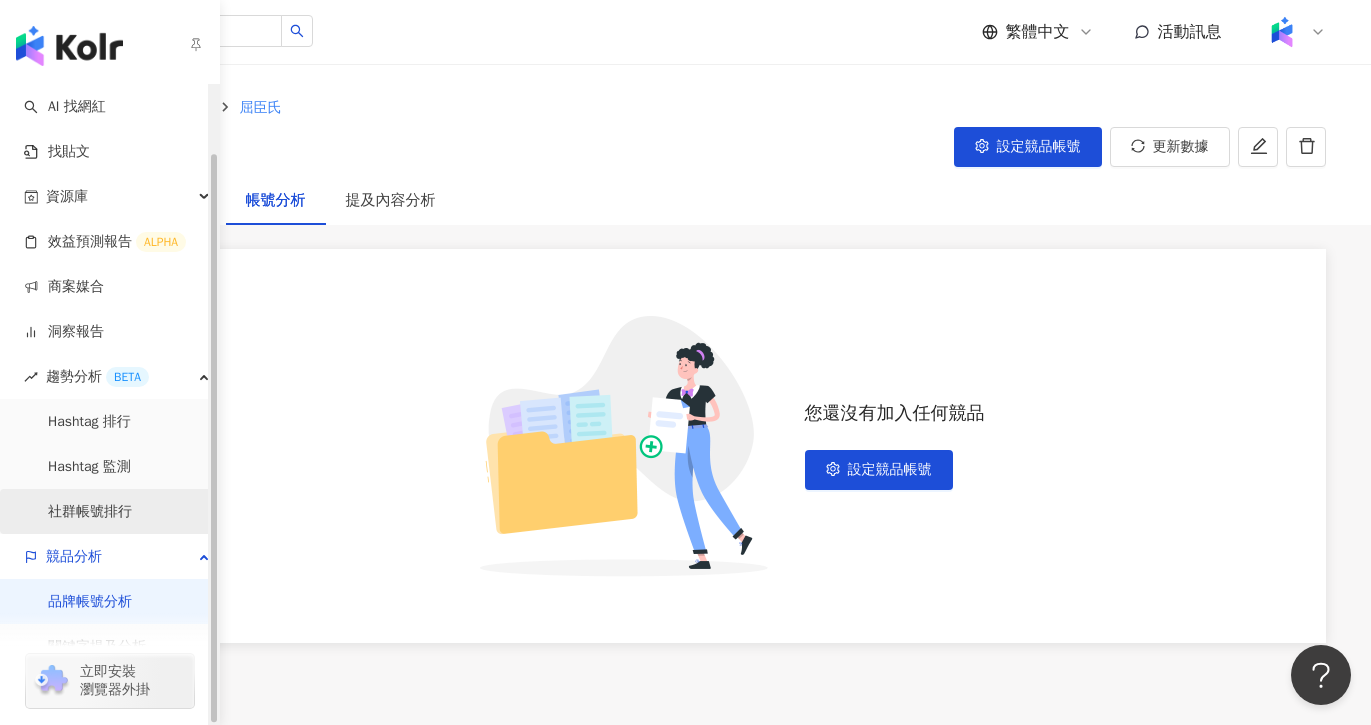 scroll, scrollTop: 76, scrollLeft: 0, axis: vertical 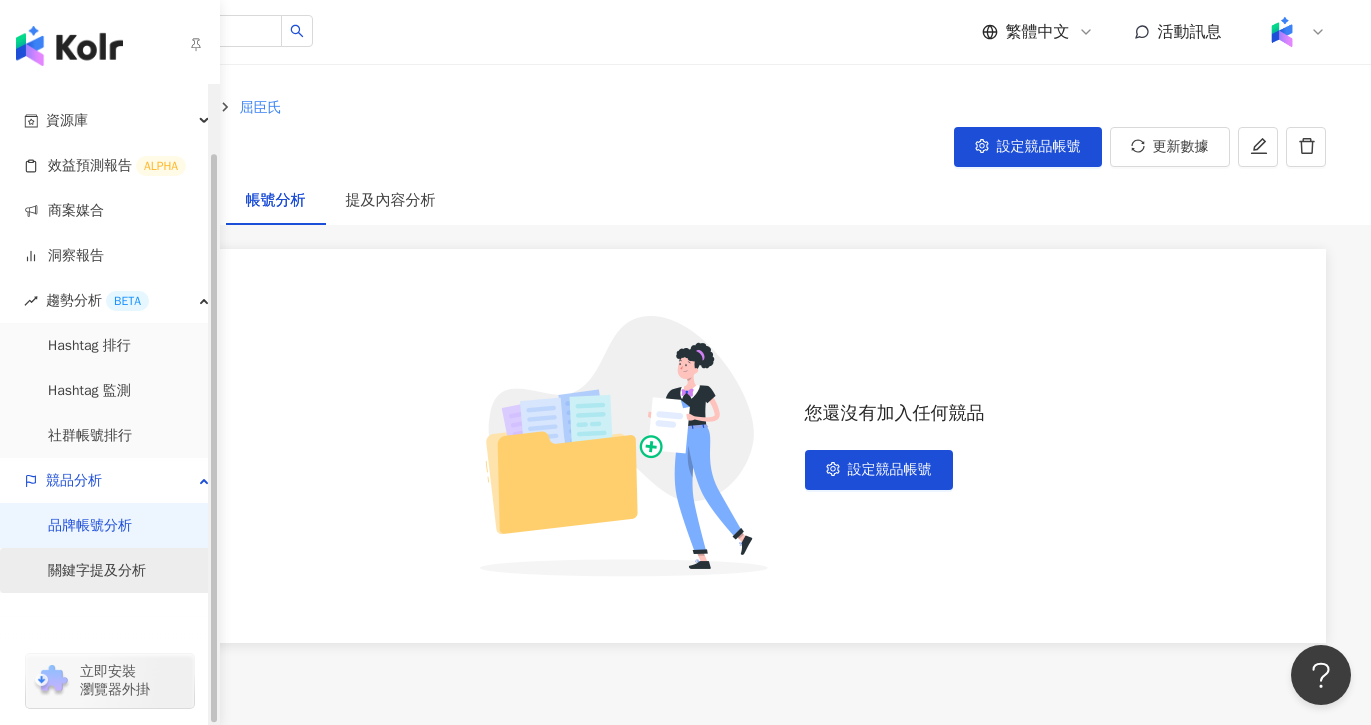 click on "關鍵字提及分析" at bounding box center (97, 571) 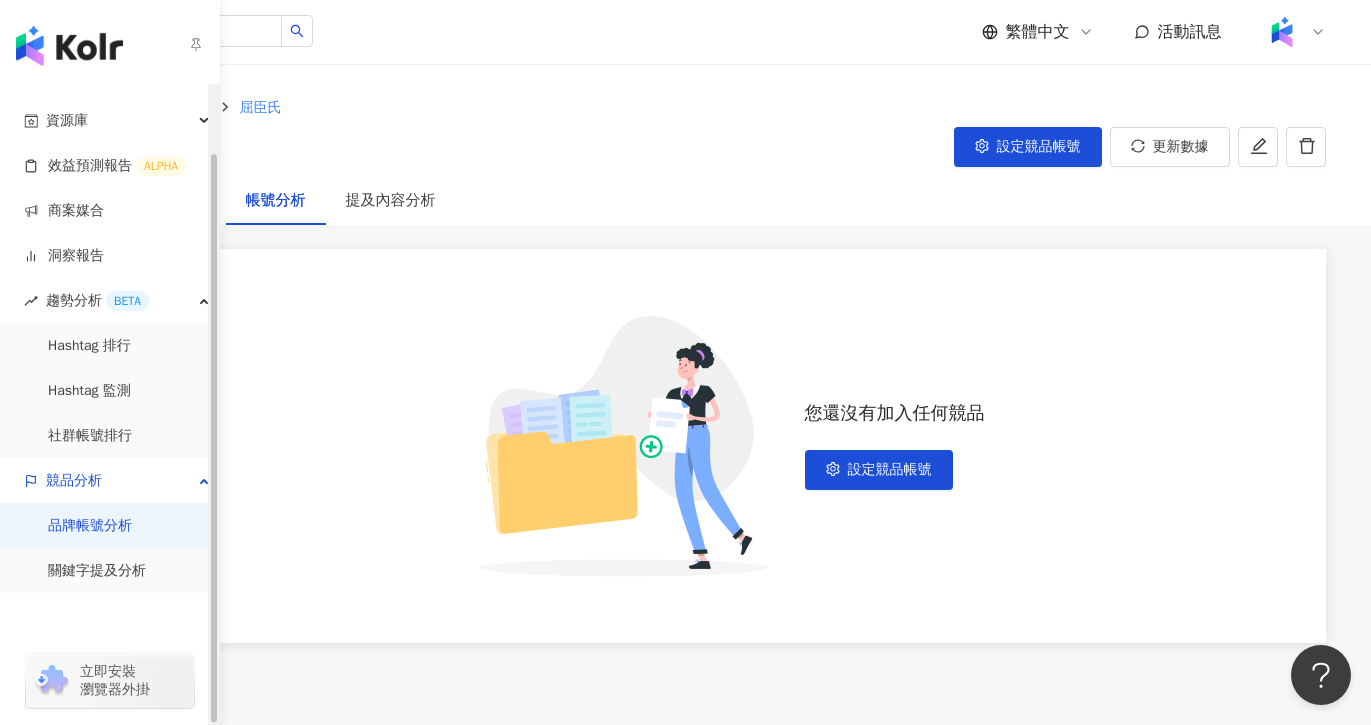 scroll, scrollTop: 26, scrollLeft: 0, axis: vertical 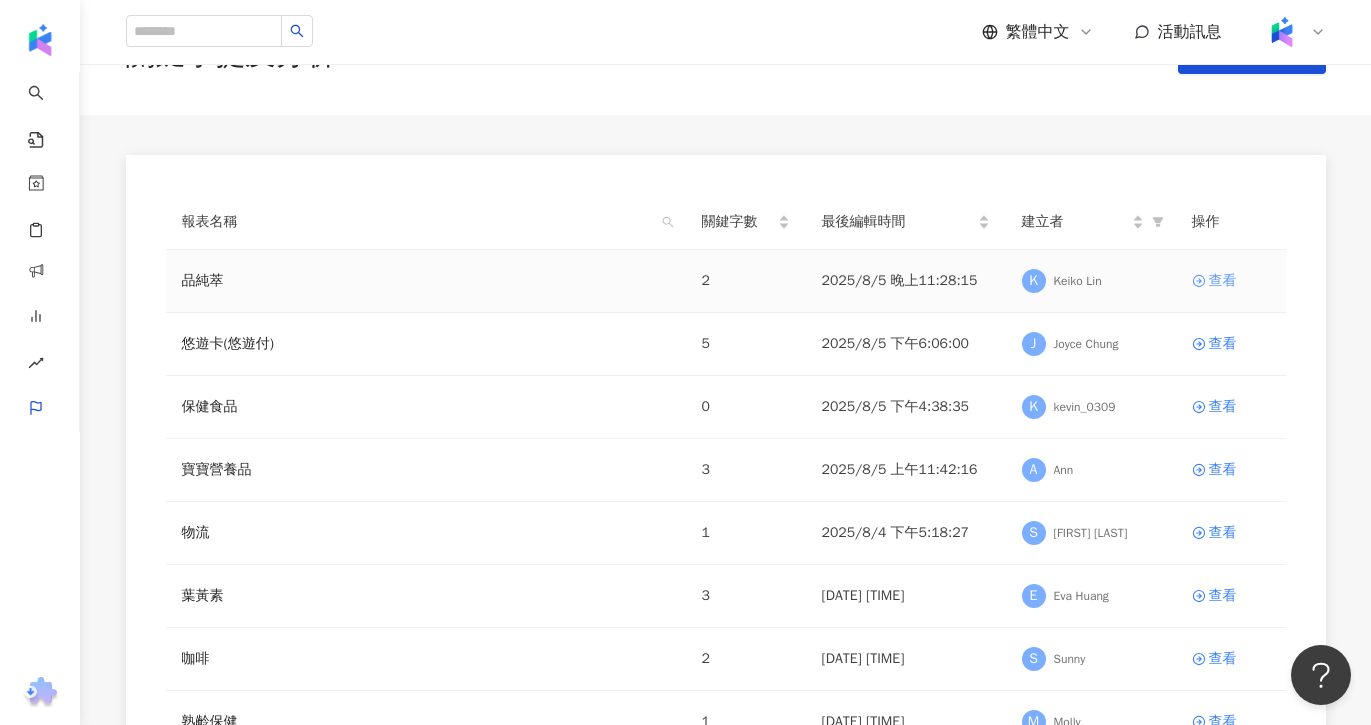 click 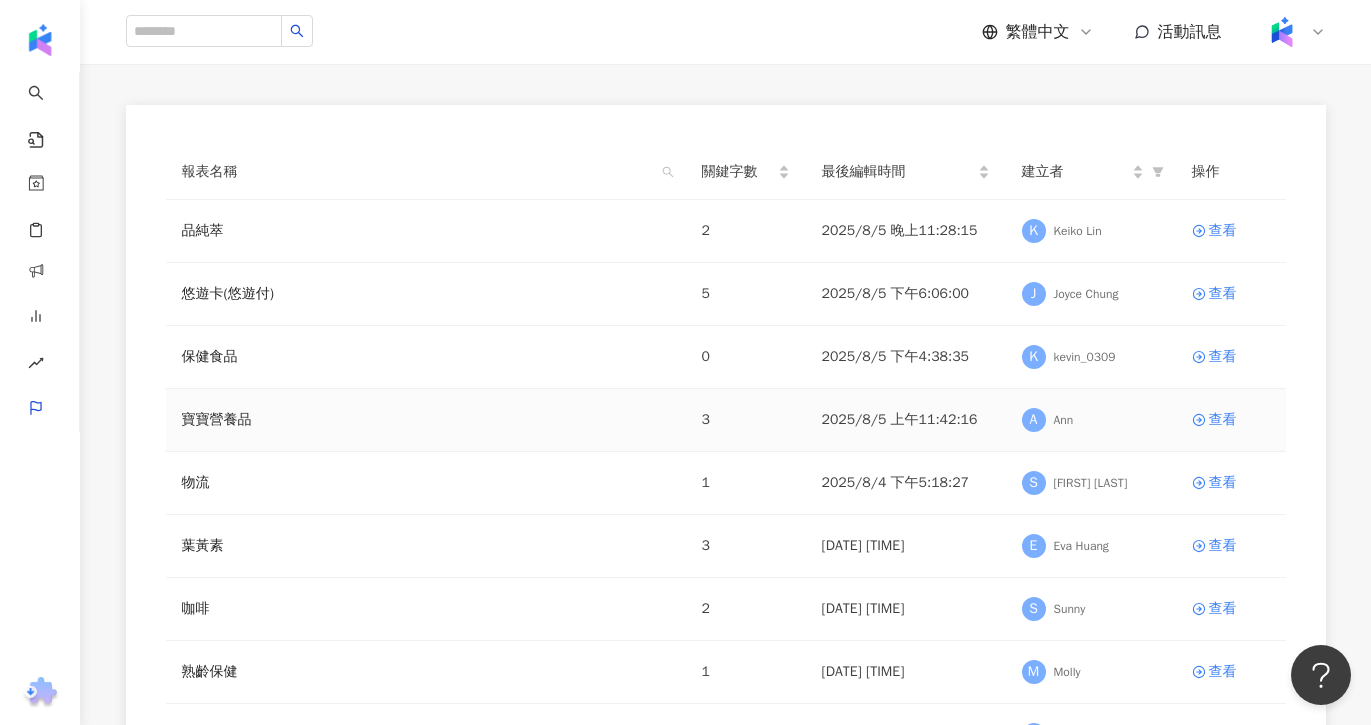 scroll, scrollTop: 119, scrollLeft: 0, axis: vertical 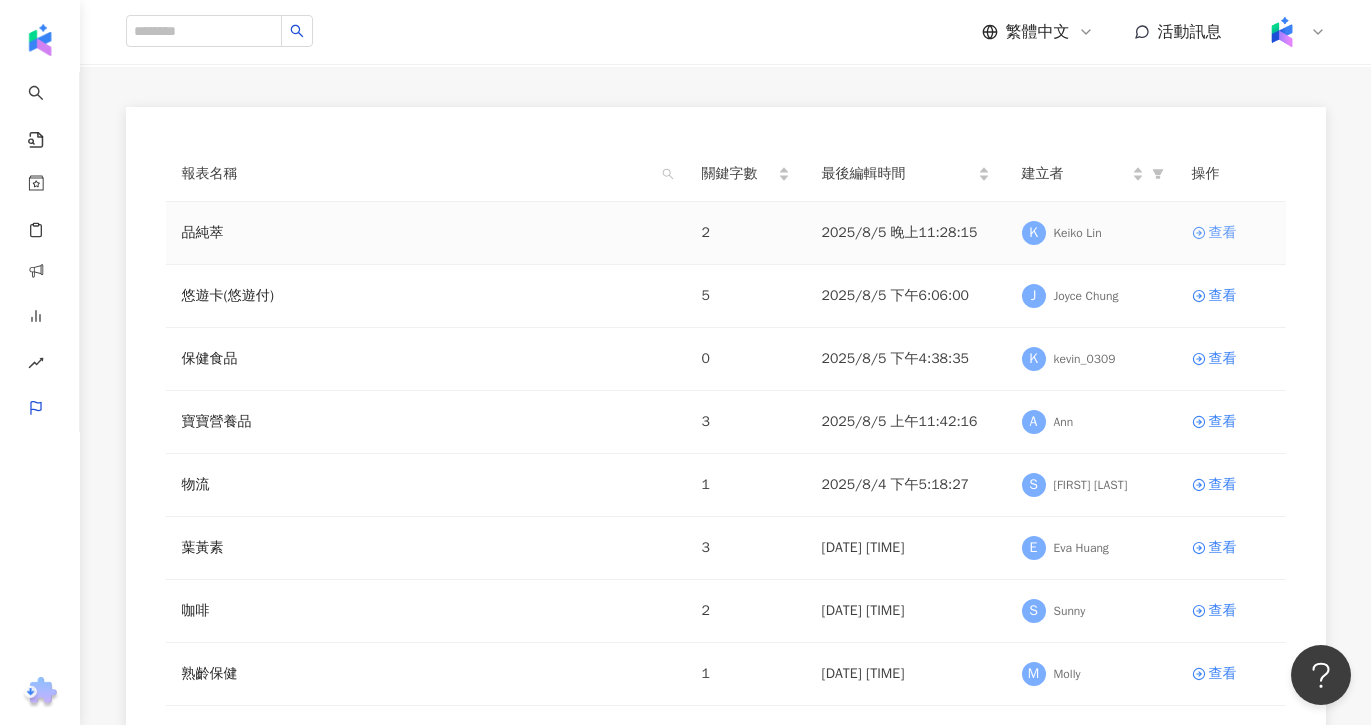click on "查看" at bounding box center [1223, 233] 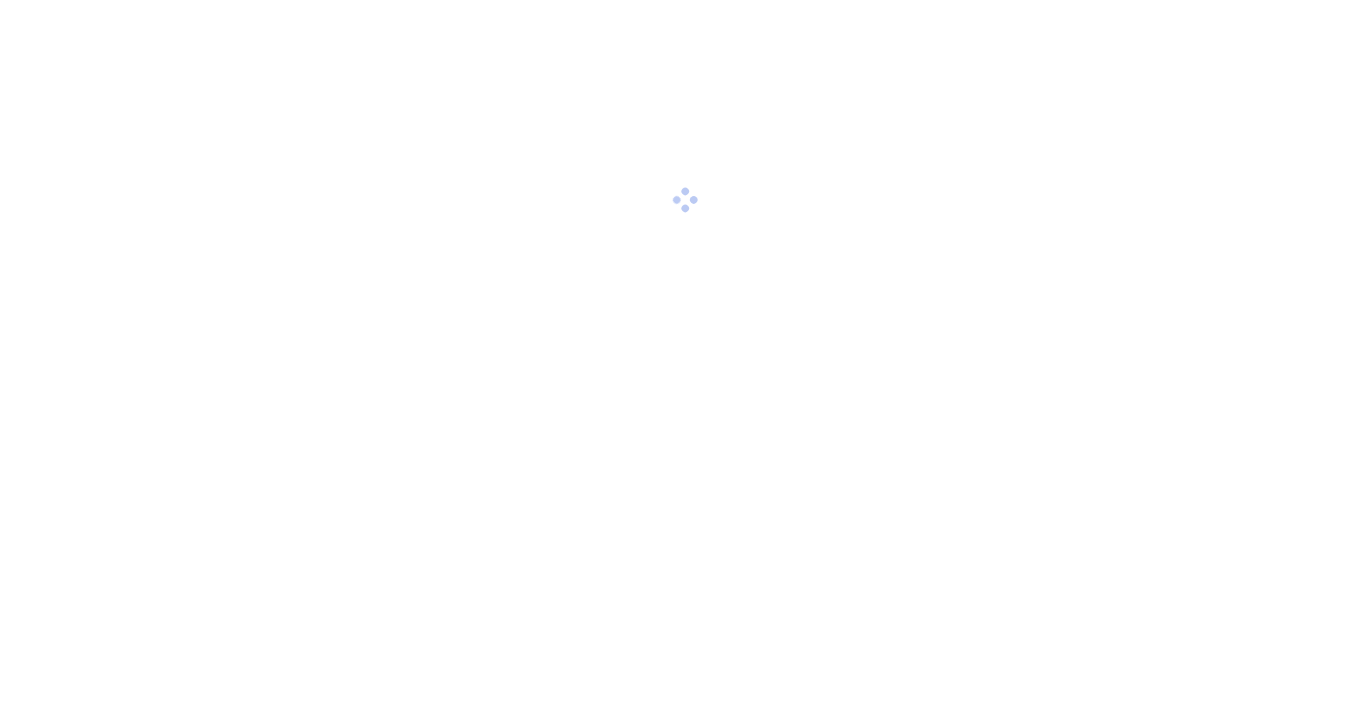 scroll, scrollTop: 0, scrollLeft: 0, axis: both 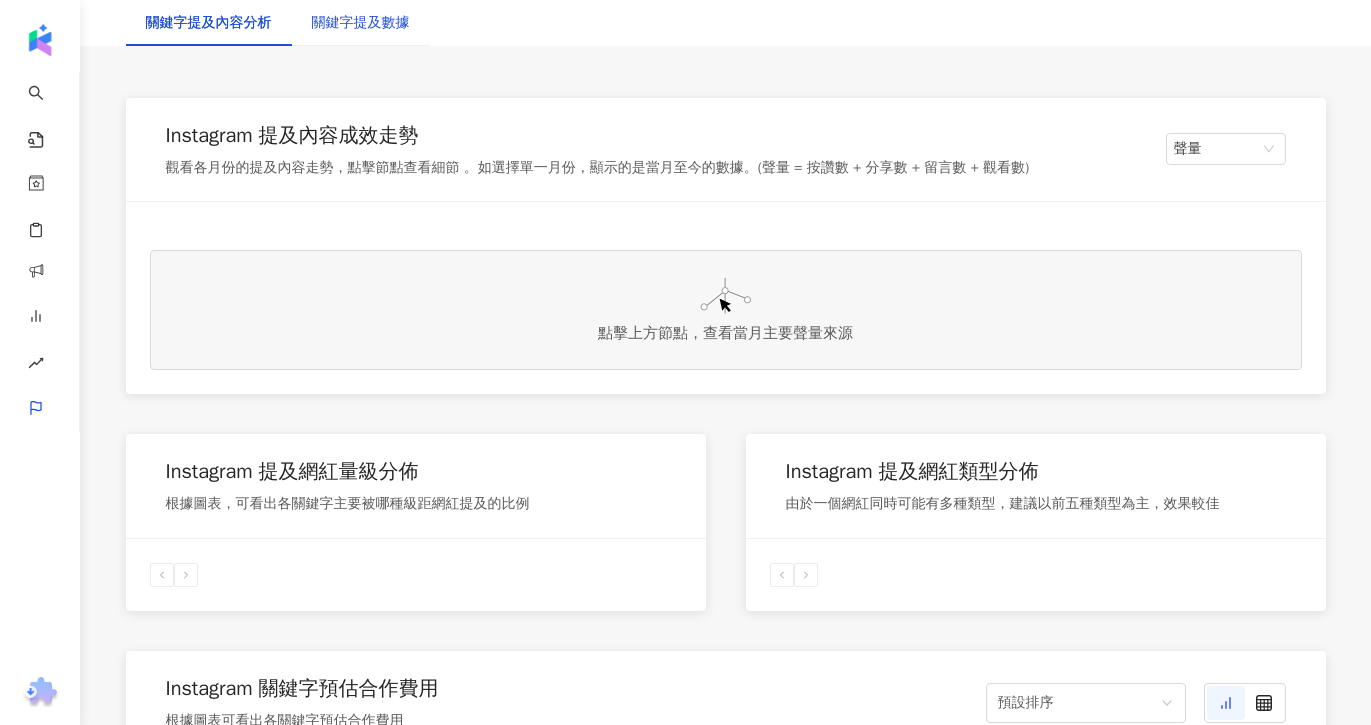 click on "關鍵字提及數據" at bounding box center [361, 23] 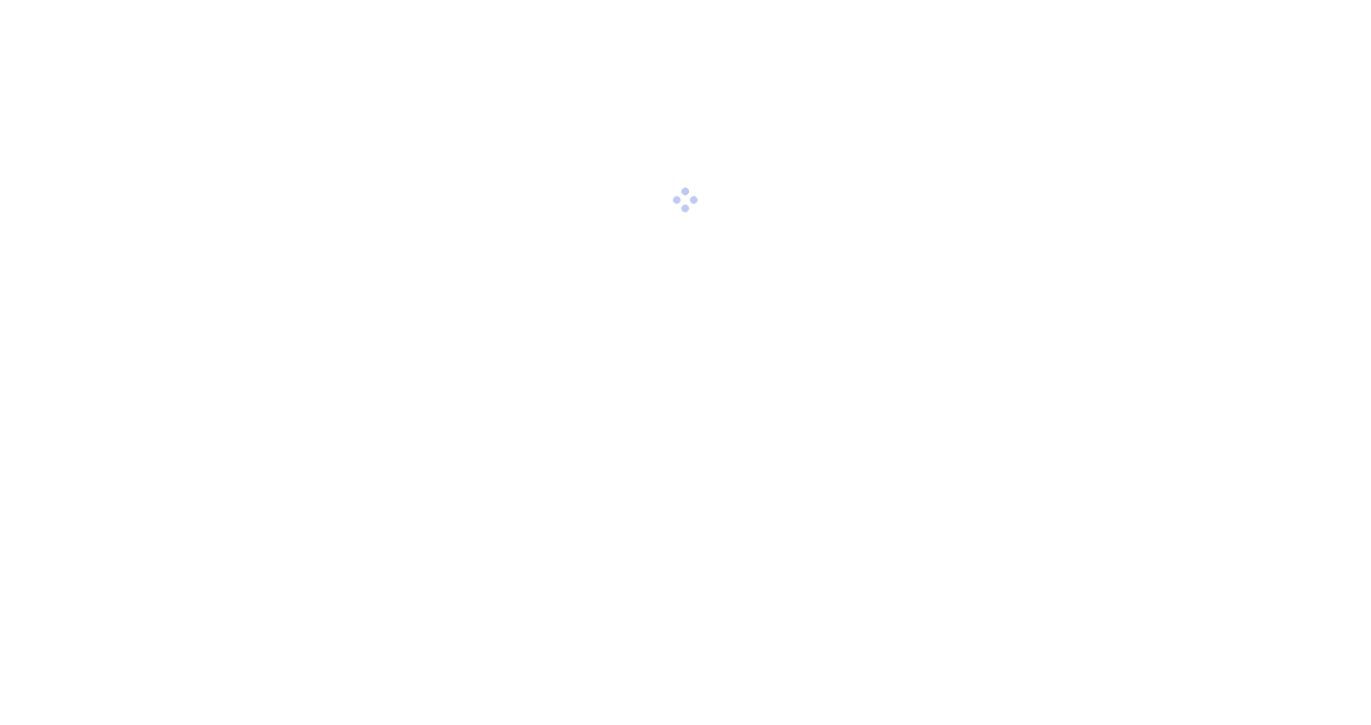 scroll, scrollTop: 0, scrollLeft: 0, axis: both 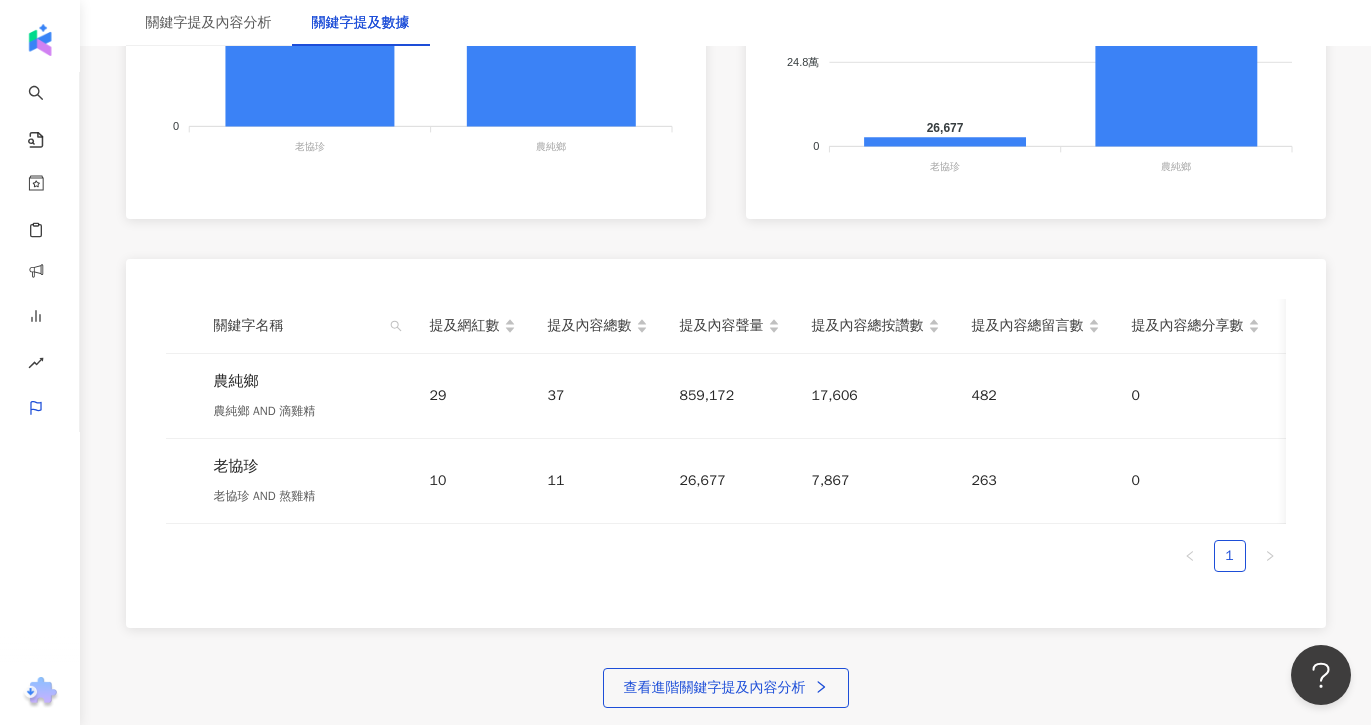 click on "查看進階關鍵字提及內容分析" at bounding box center (726, 688) 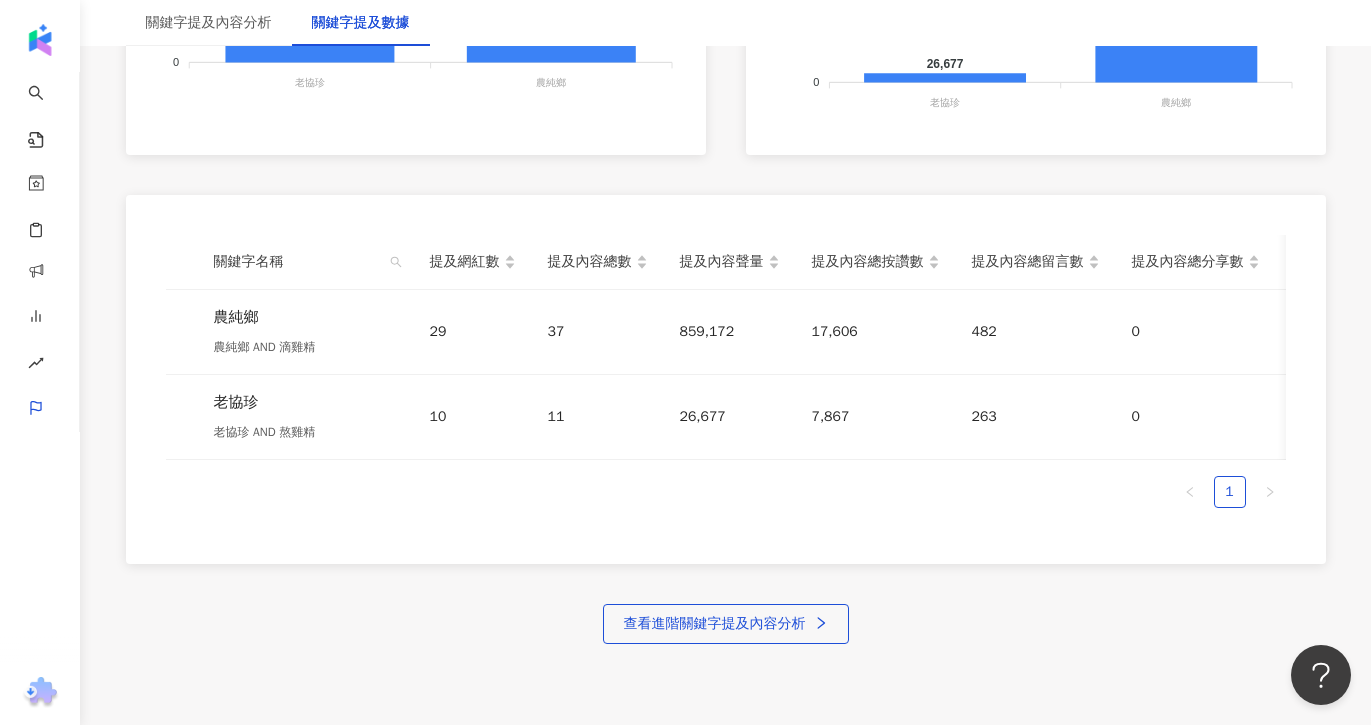 scroll, scrollTop: 841, scrollLeft: 0, axis: vertical 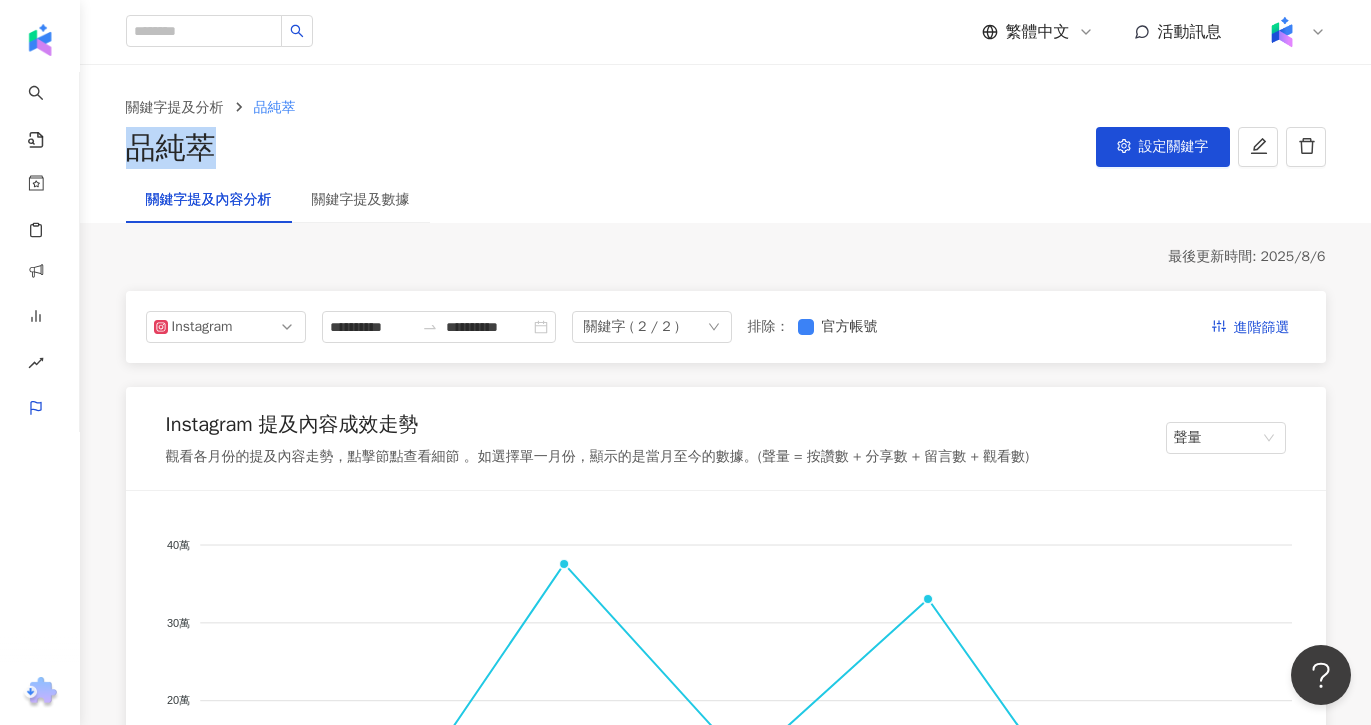 drag, startPoint x: 262, startPoint y: 163, endPoint x: 113, endPoint y: 153, distance: 149.33519 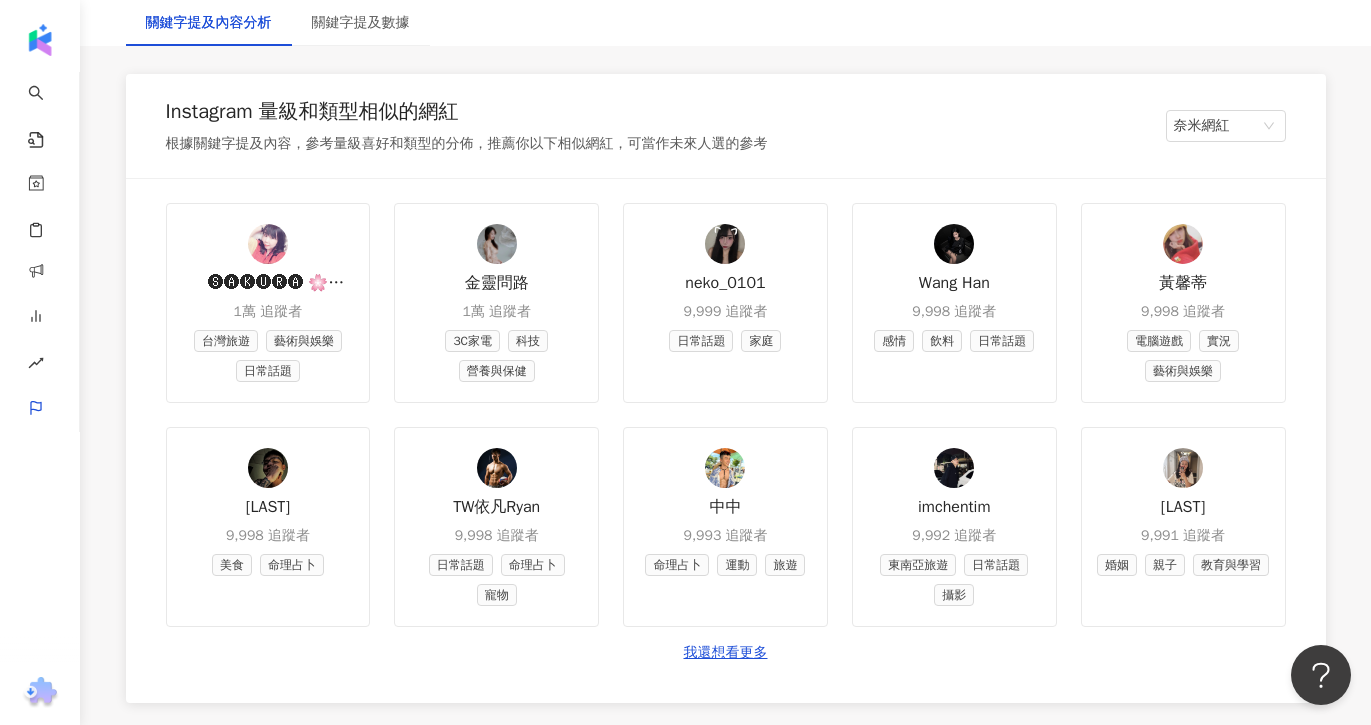 scroll, scrollTop: 2356, scrollLeft: 0, axis: vertical 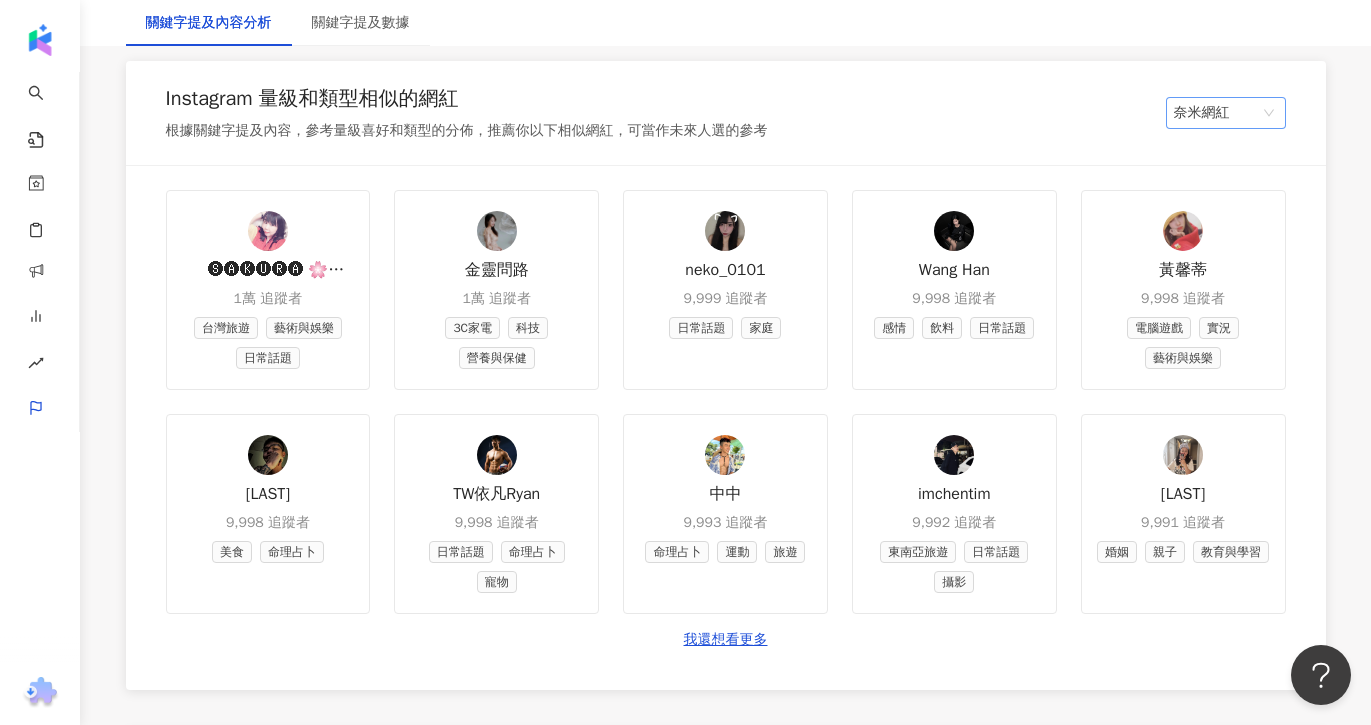 click on "奈米網紅" at bounding box center (1226, 113) 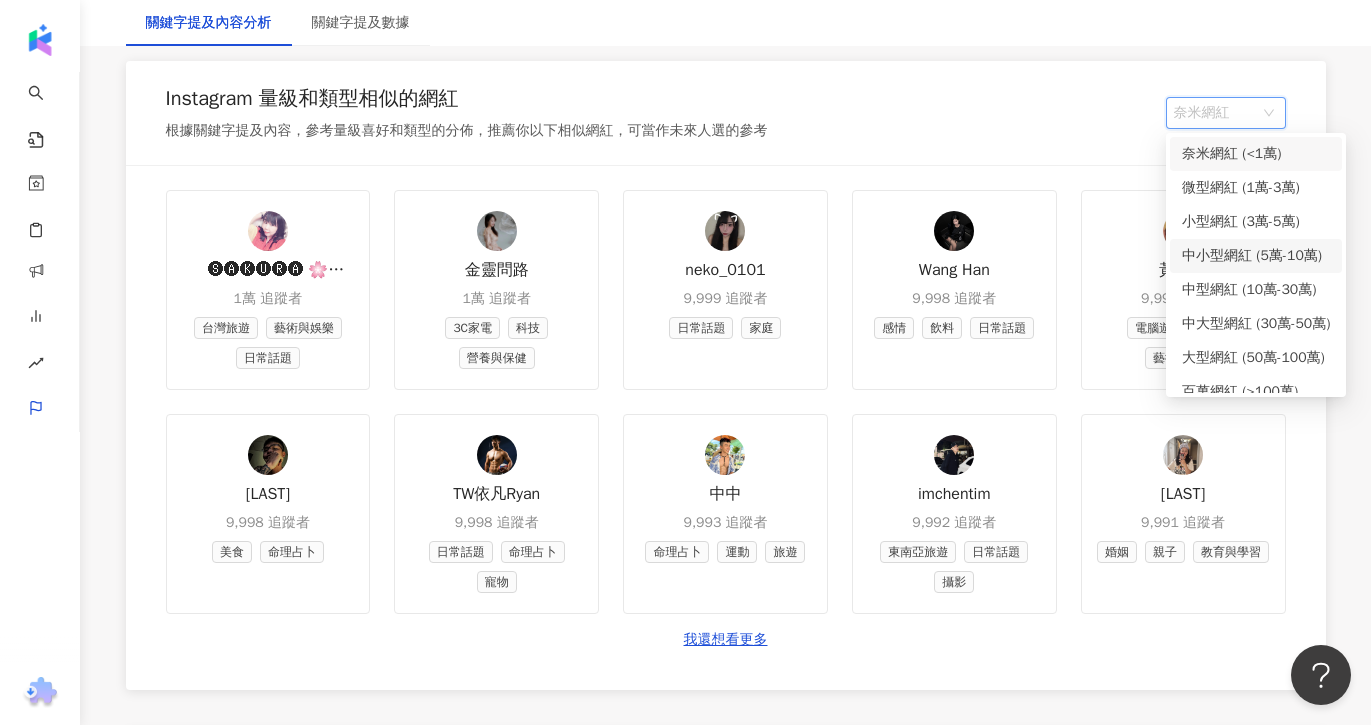 click on "🅢🅐🅚🅤🅡🅐 🌸 🅟🅐🅡🅥🅐🅣🅘 1萬 追蹤者 台灣旅遊 藝術與娛樂 日常話題 金靈問路 1萬 追蹤者 3C家電 科技 營養與保健 neko_0101 9,999 追蹤者 日常話題 家庭 Wang Han 9,998 追蹤者 感情 飲料 日常話題 黃馨蒂 9,998 追蹤者 電腦遊戲 實況 藝術與娛樂 吳沛嘉 9,998 追蹤者 美食 命理占卜 TW依凡Ryan 9,998 追蹤者 日常話題 命理占卜 寵物 中中 9,993 追蹤者 命理占卜 運動 旅遊 imchentim 9,992 追蹤者 東南亞旅遊 日常話題 攝影 mredwardkakaka 9,991 追蹤者 婚姻 親子 教育與學習 我還想看更多" at bounding box center [726, 428] 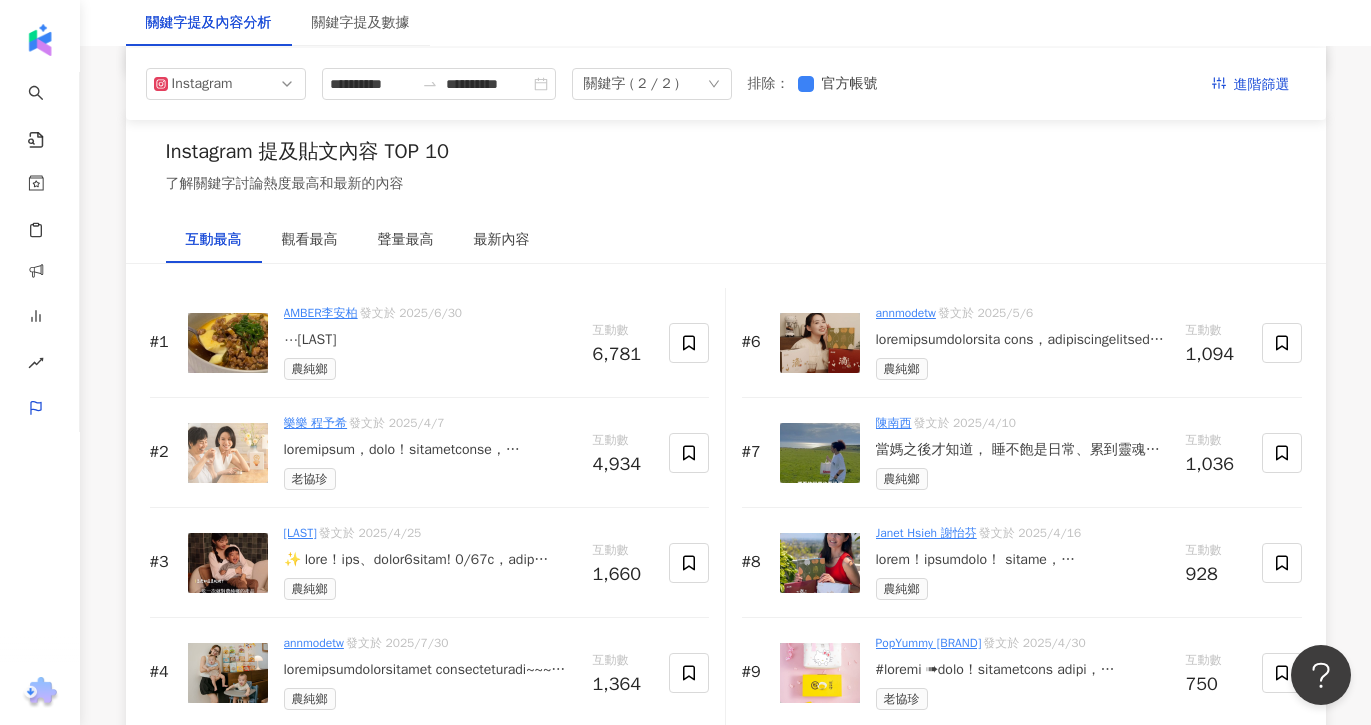 scroll, scrollTop: 2965, scrollLeft: 0, axis: vertical 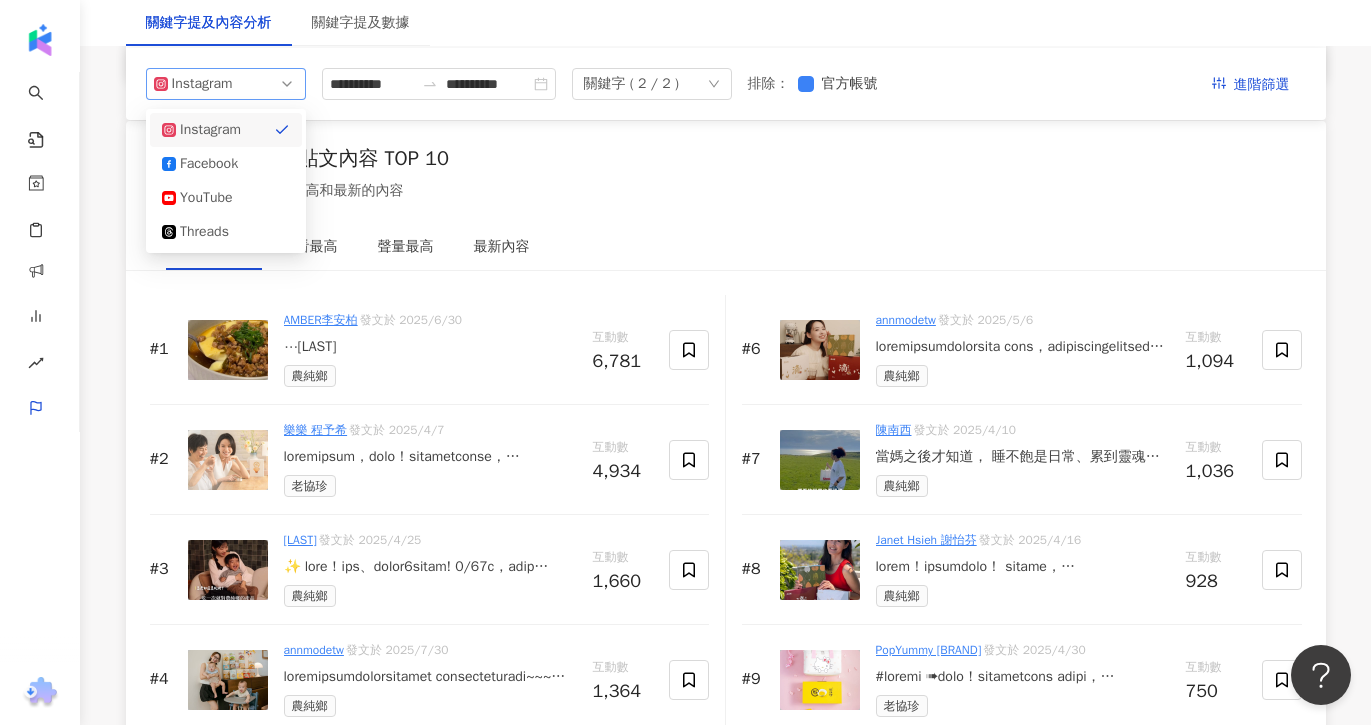 click on "Instagram" at bounding box center [226, 84] 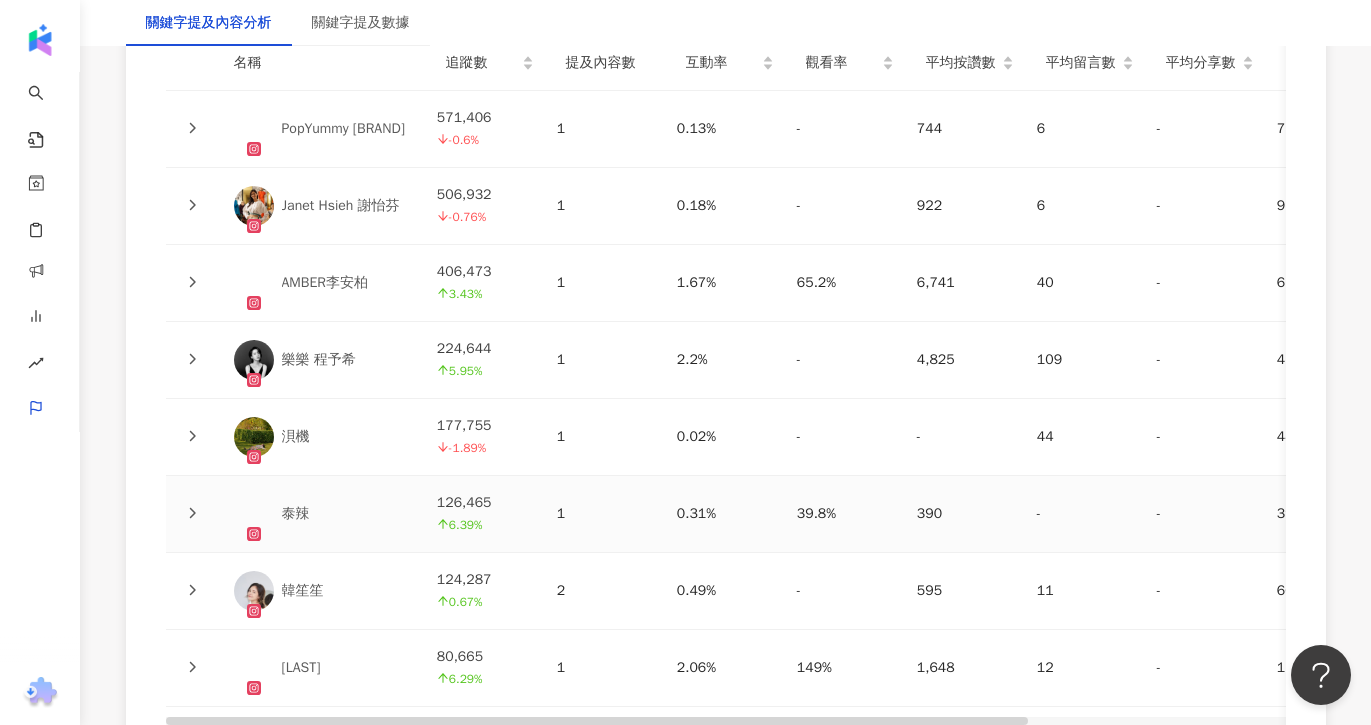 scroll, scrollTop: 4646, scrollLeft: 0, axis: vertical 